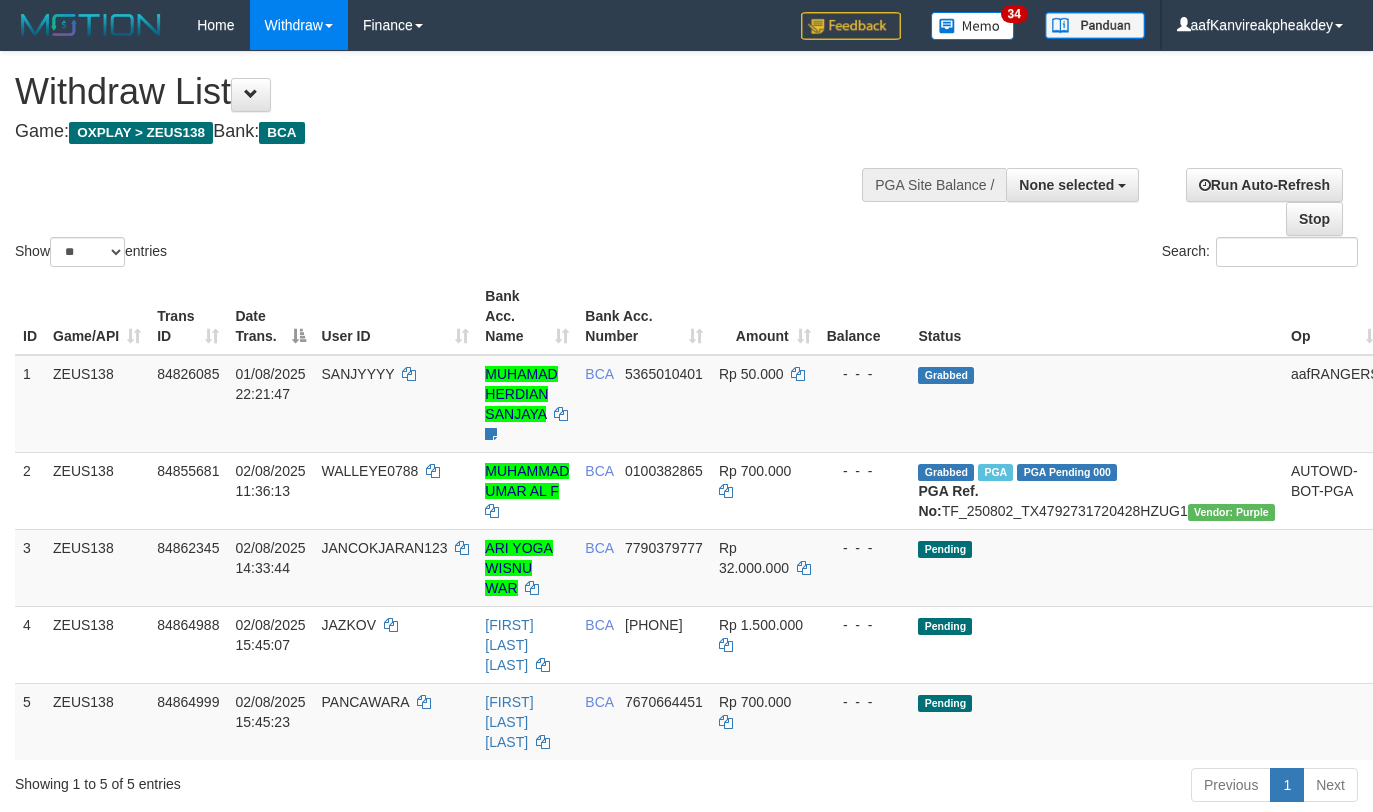 select 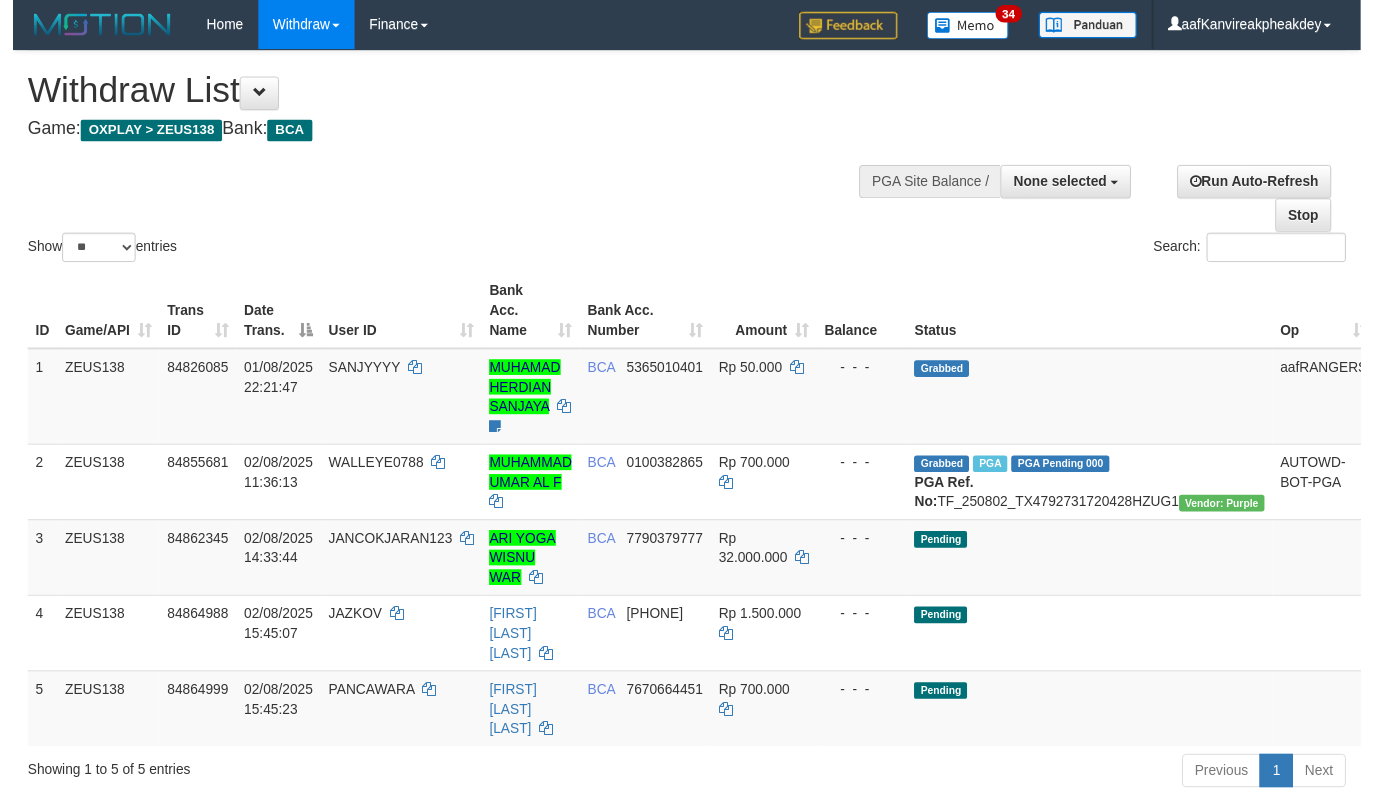 scroll, scrollTop: 67, scrollLeft: 0, axis: vertical 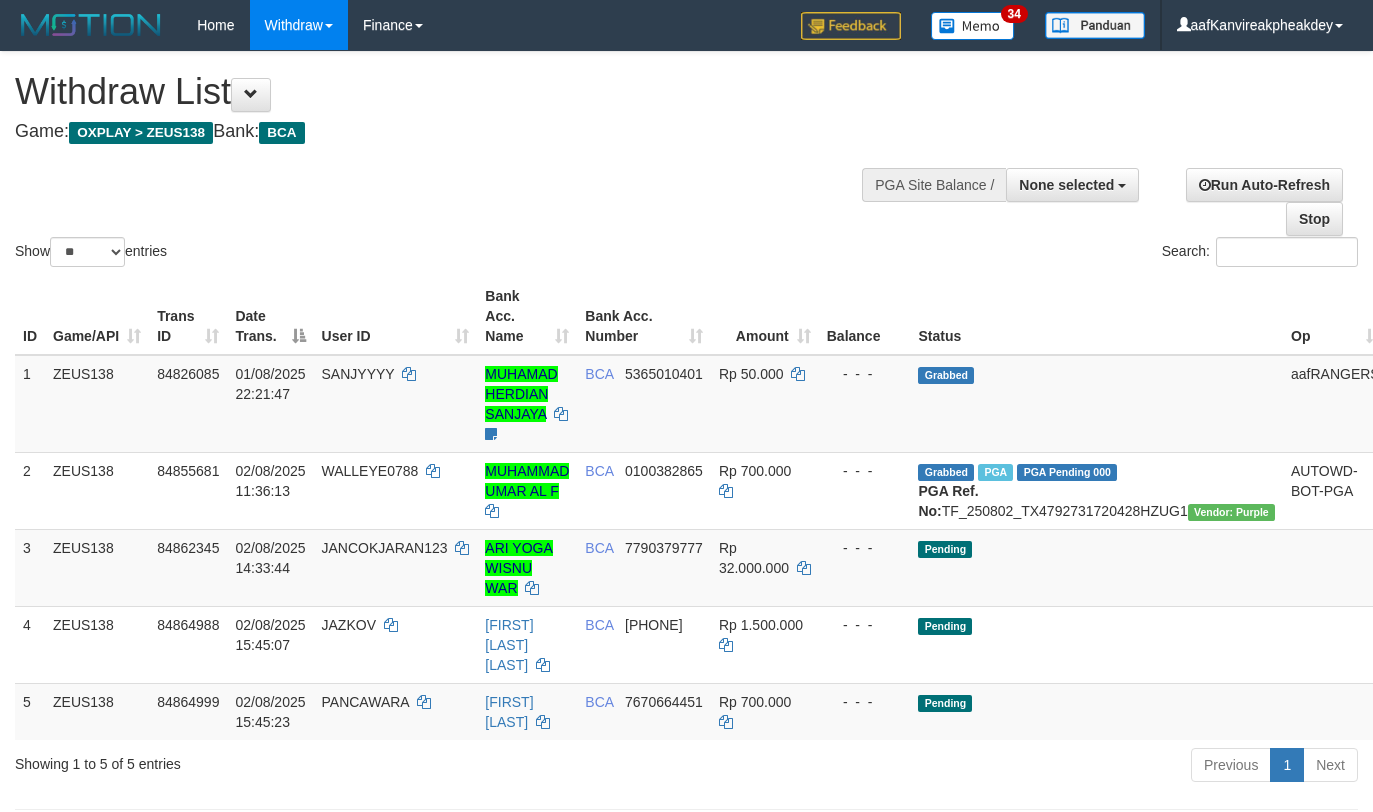 select 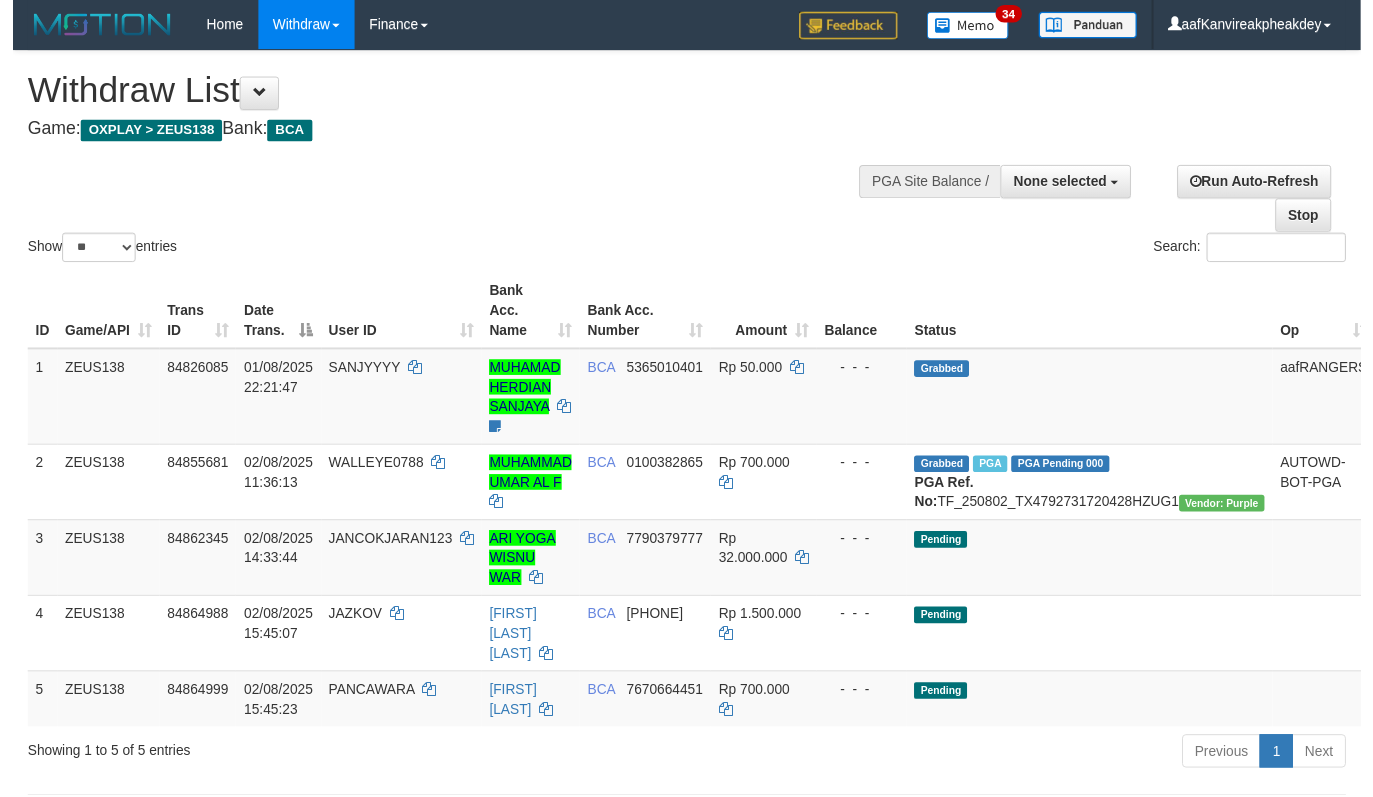 scroll, scrollTop: 67, scrollLeft: 0, axis: vertical 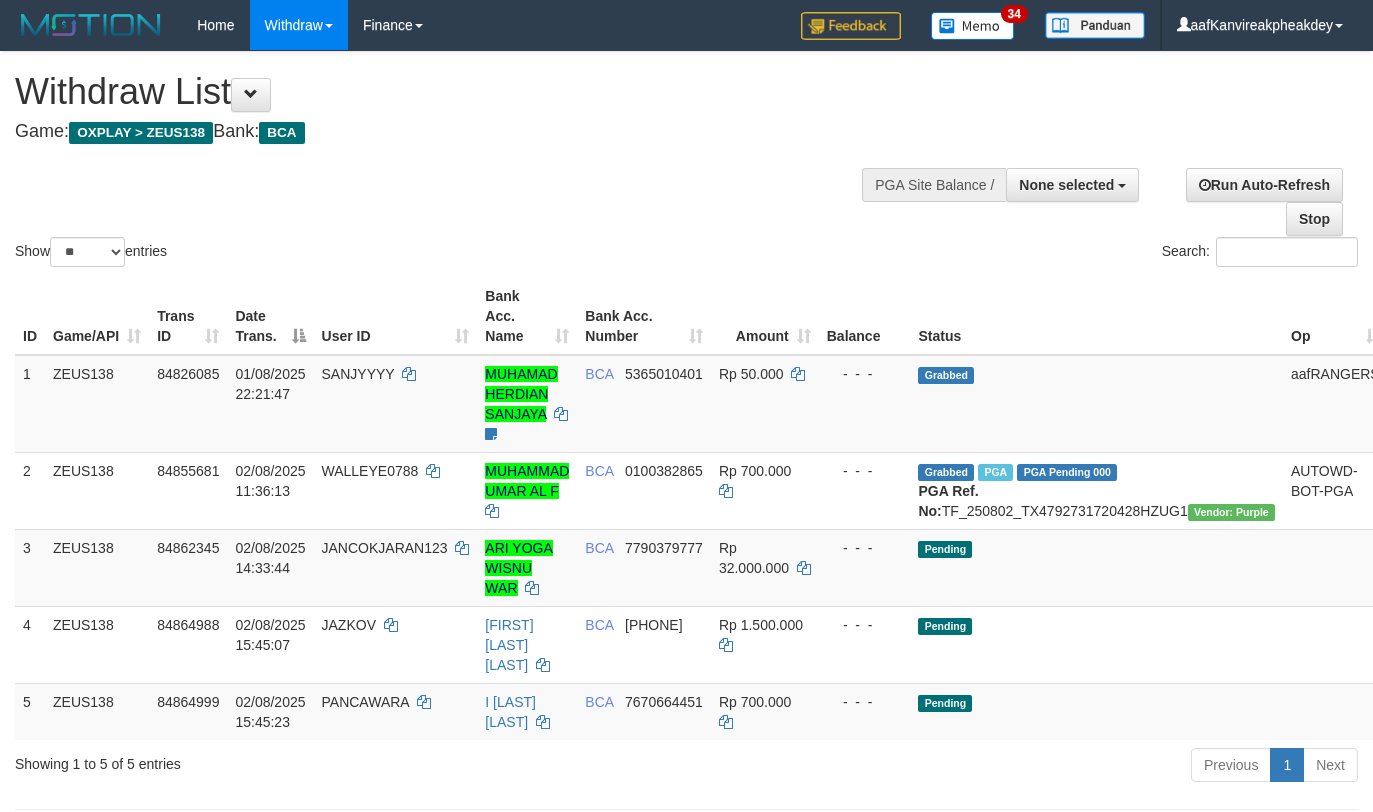select 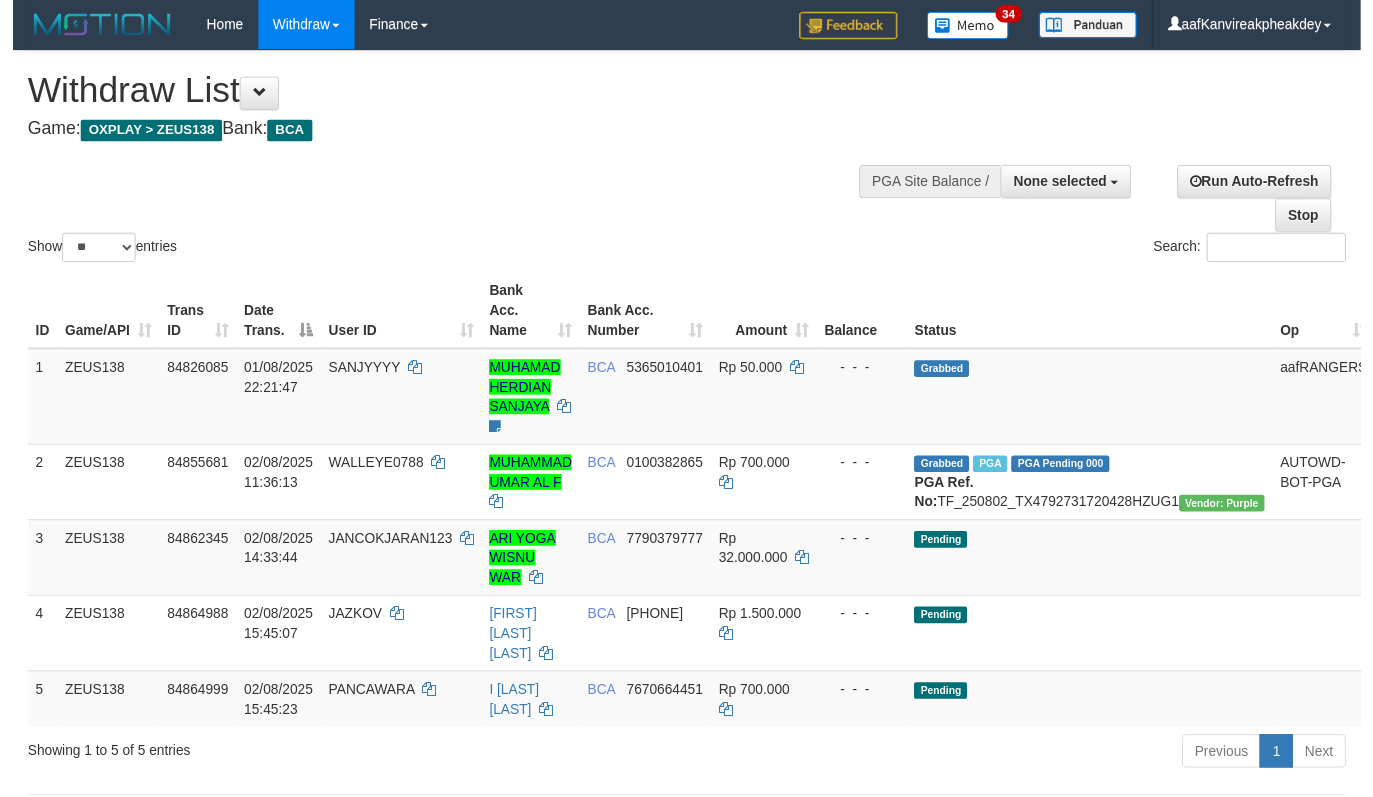 scroll, scrollTop: 67, scrollLeft: 0, axis: vertical 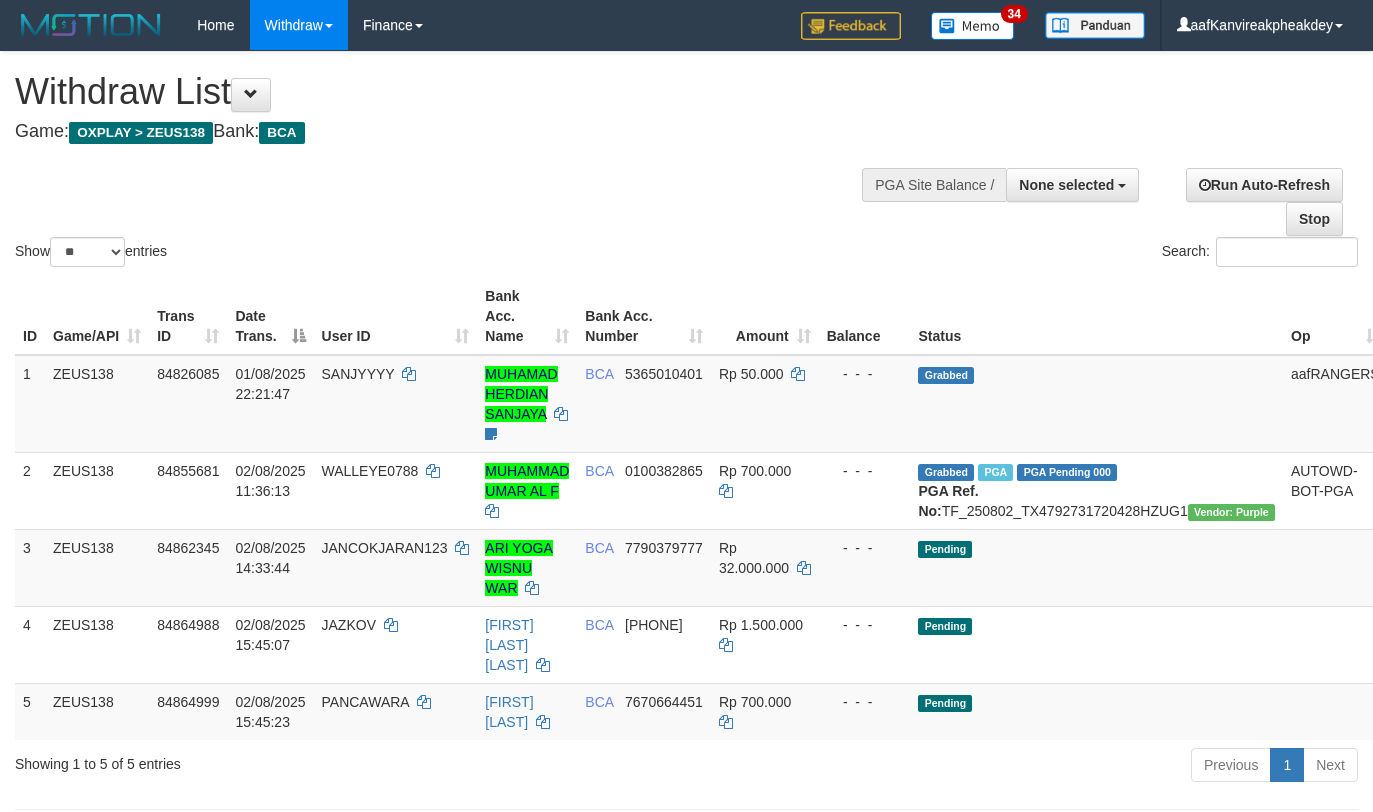 select 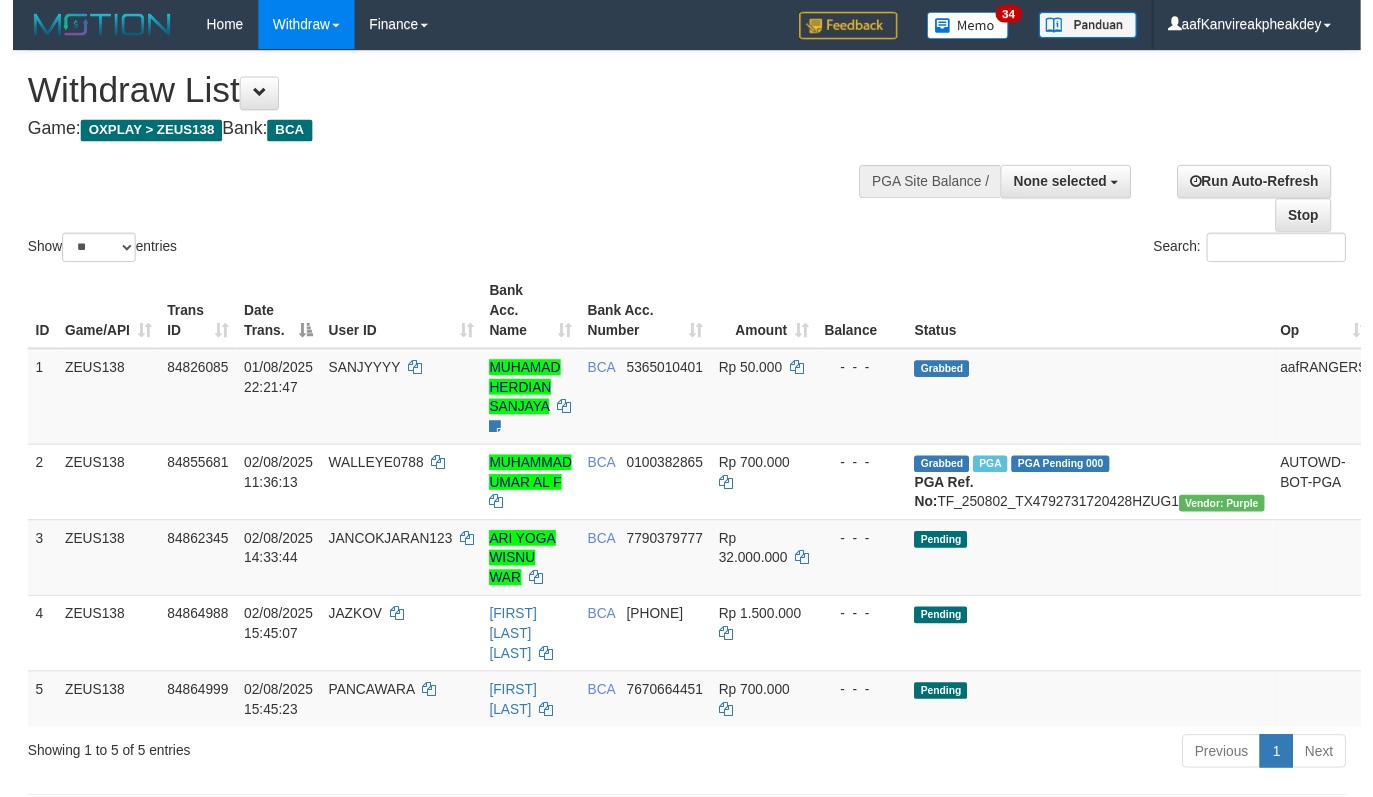 scroll, scrollTop: 67, scrollLeft: 0, axis: vertical 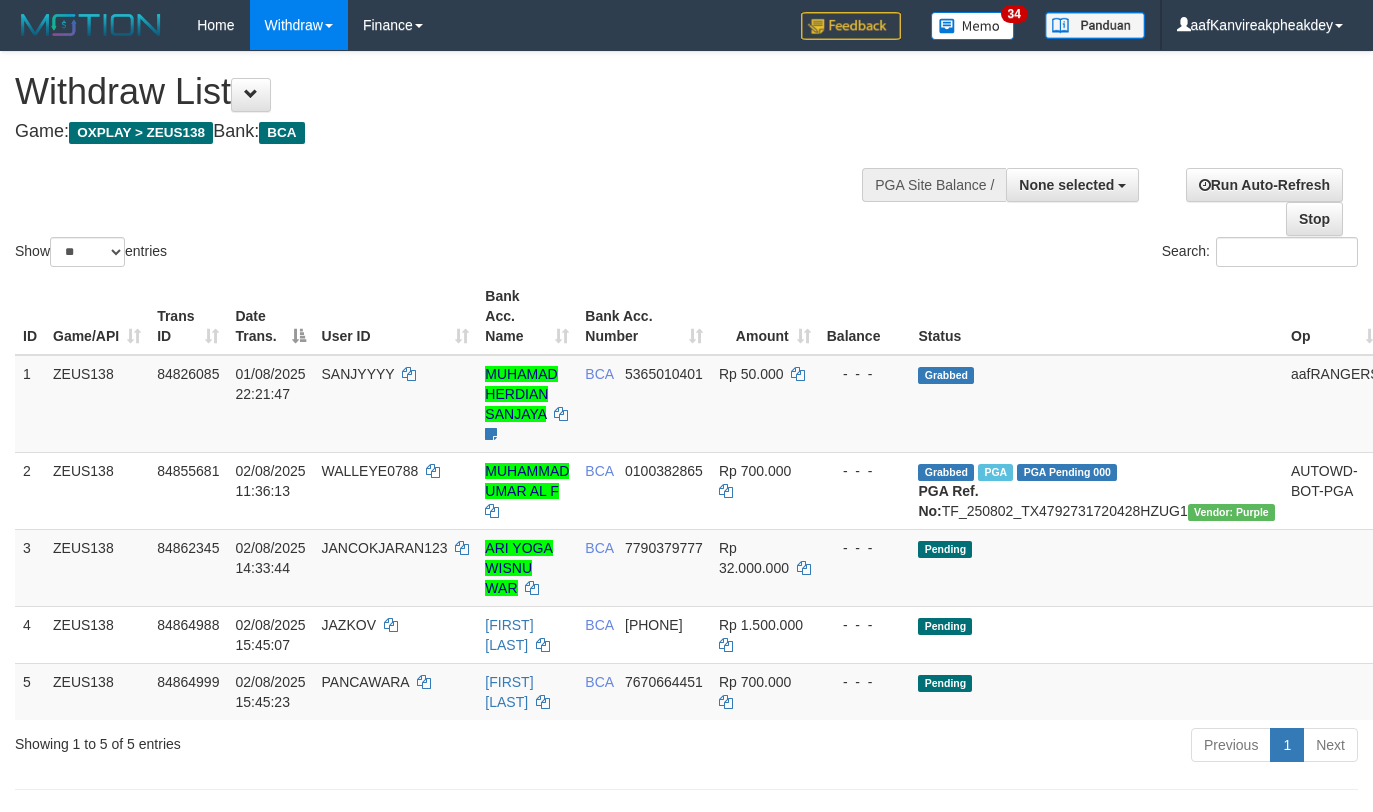 select 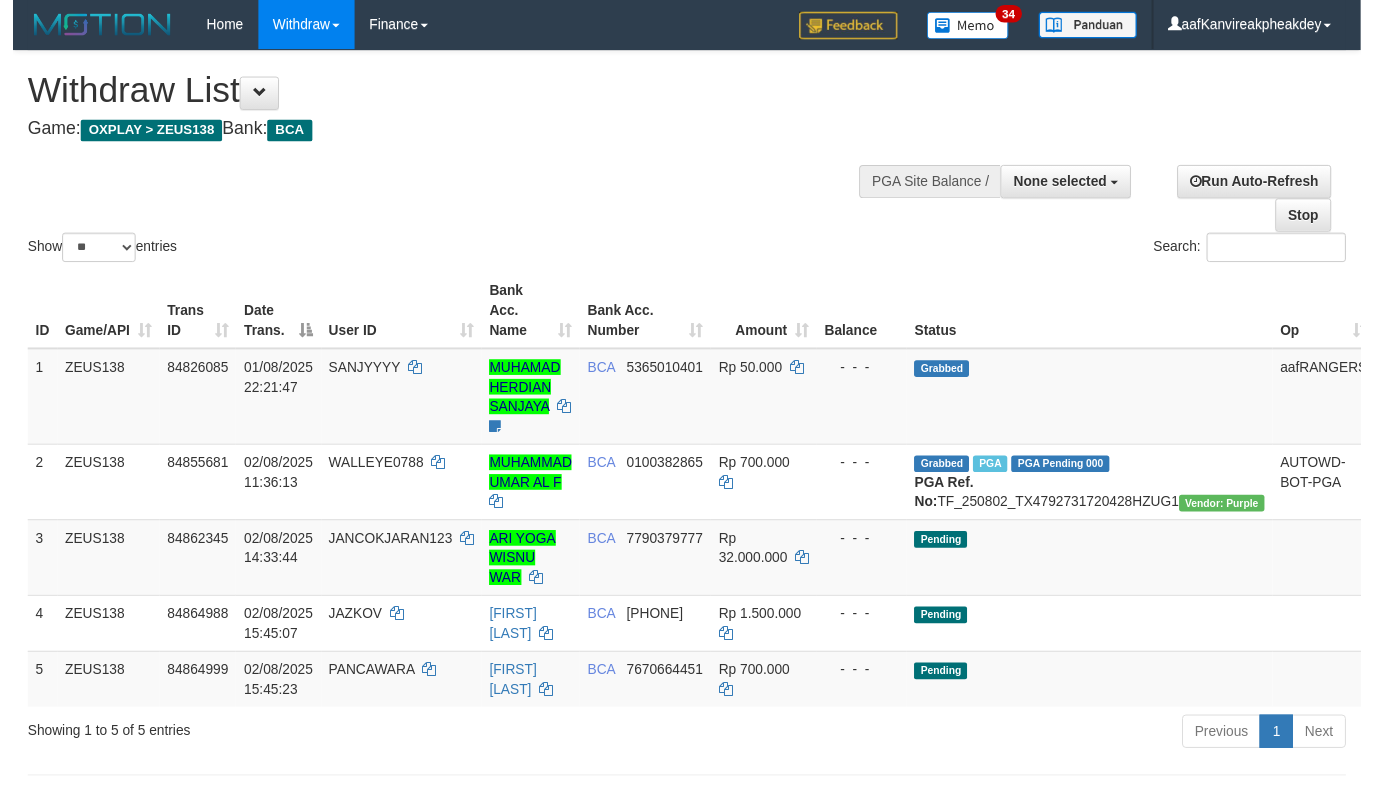 scroll, scrollTop: 67, scrollLeft: 0, axis: vertical 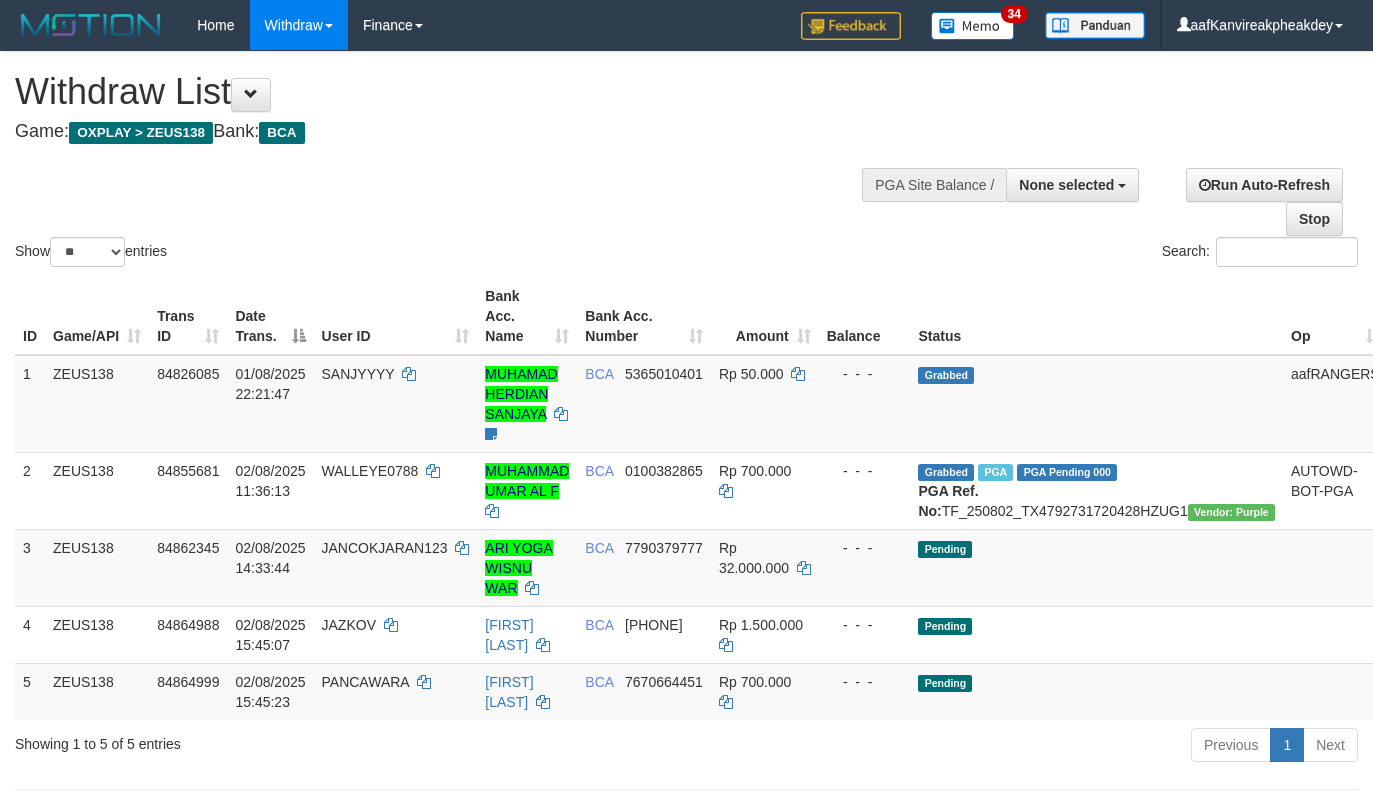 select 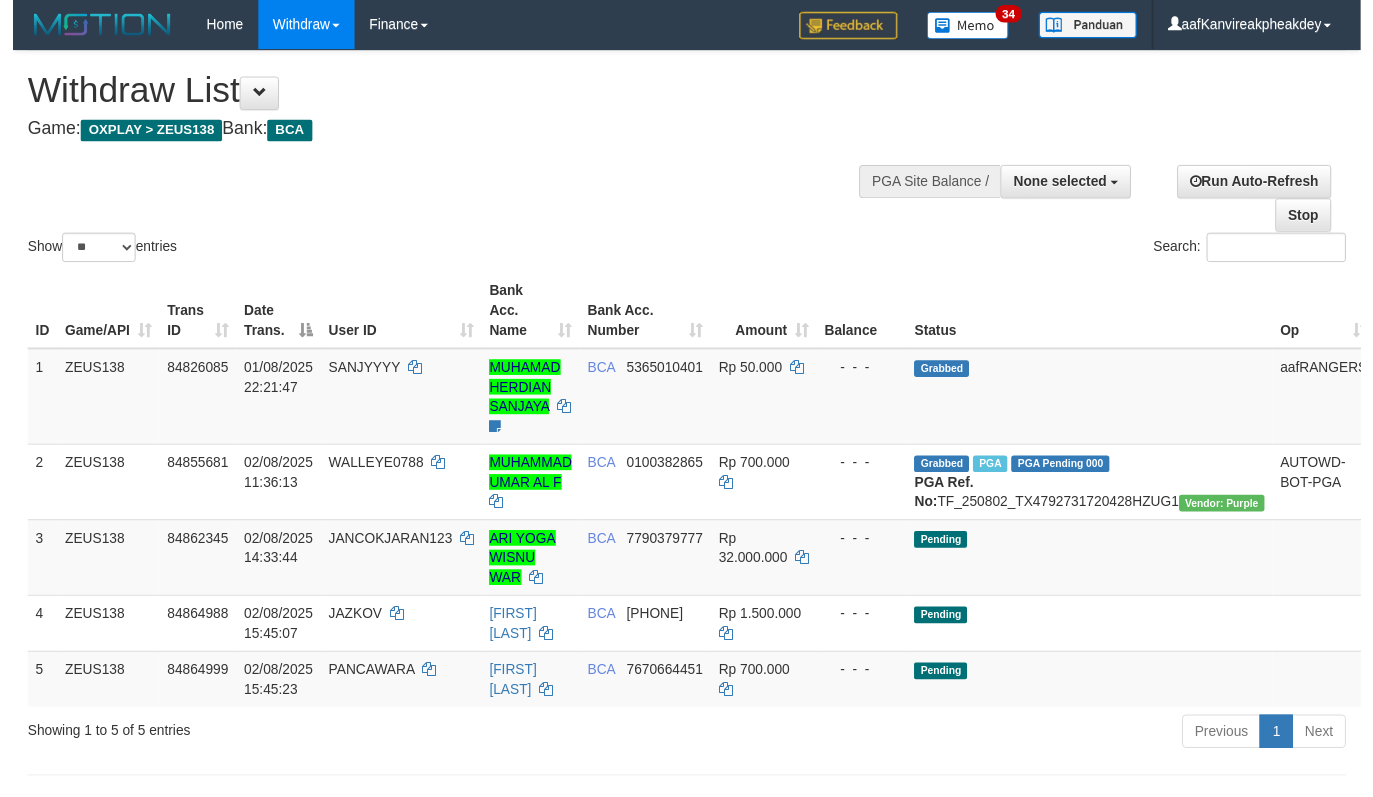 scroll, scrollTop: 67, scrollLeft: 0, axis: vertical 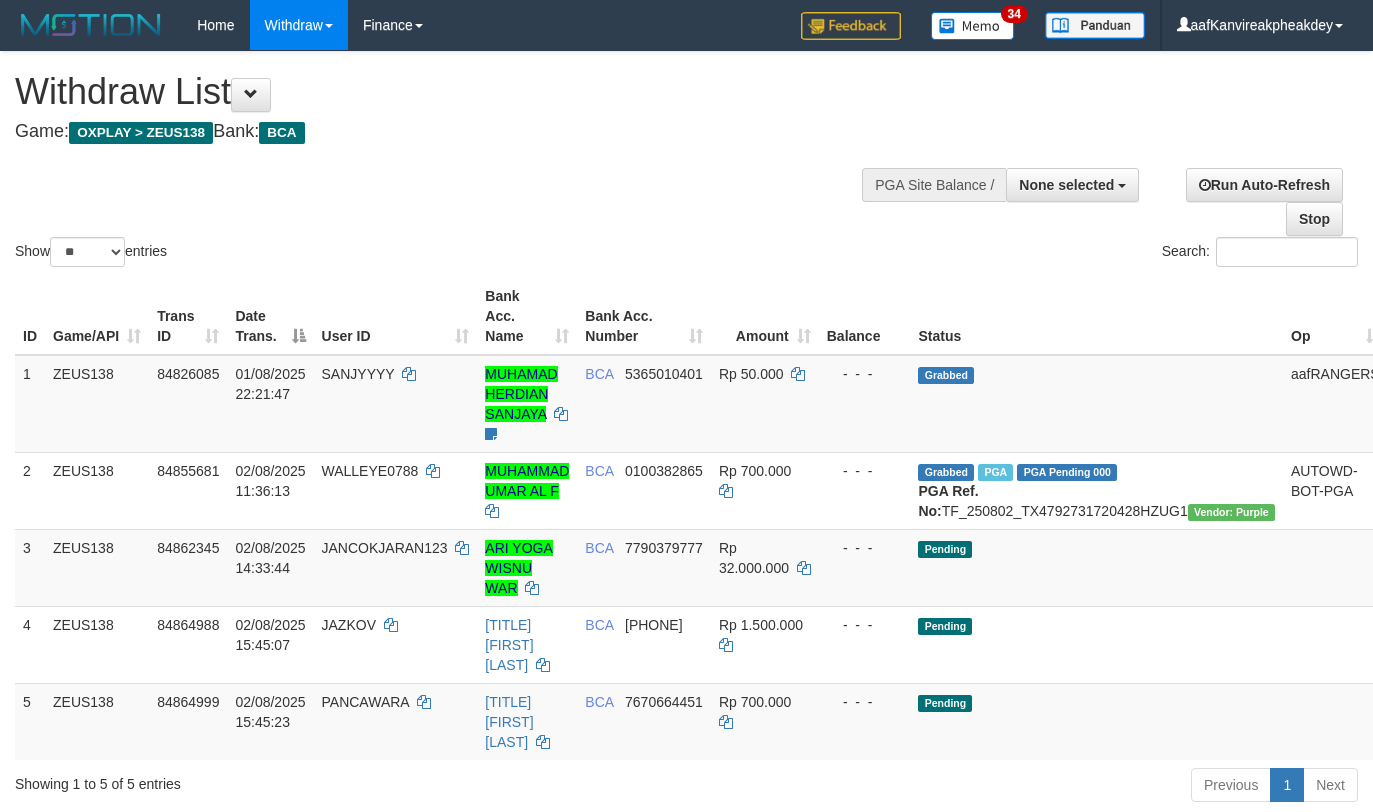 select 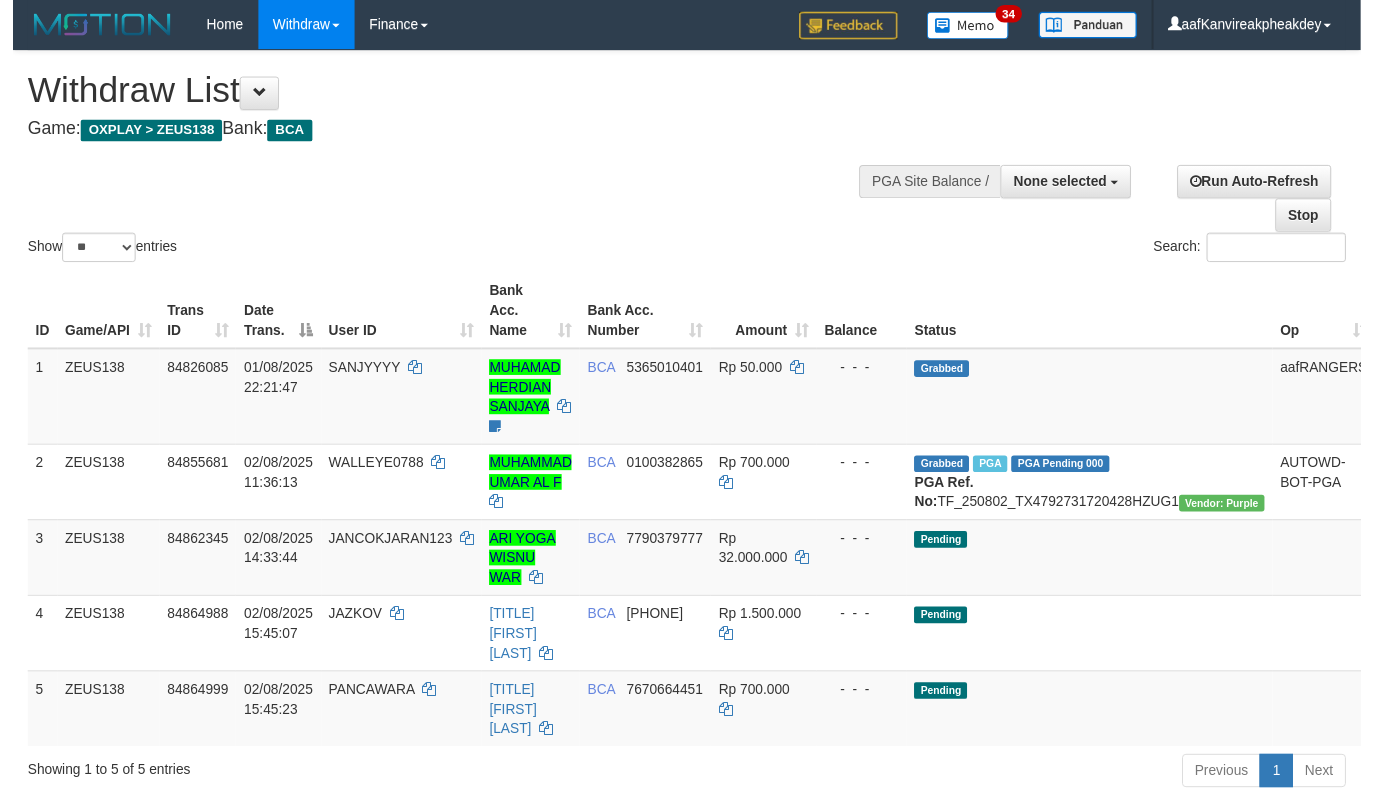 scroll, scrollTop: 67, scrollLeft: 0, axis: vertical 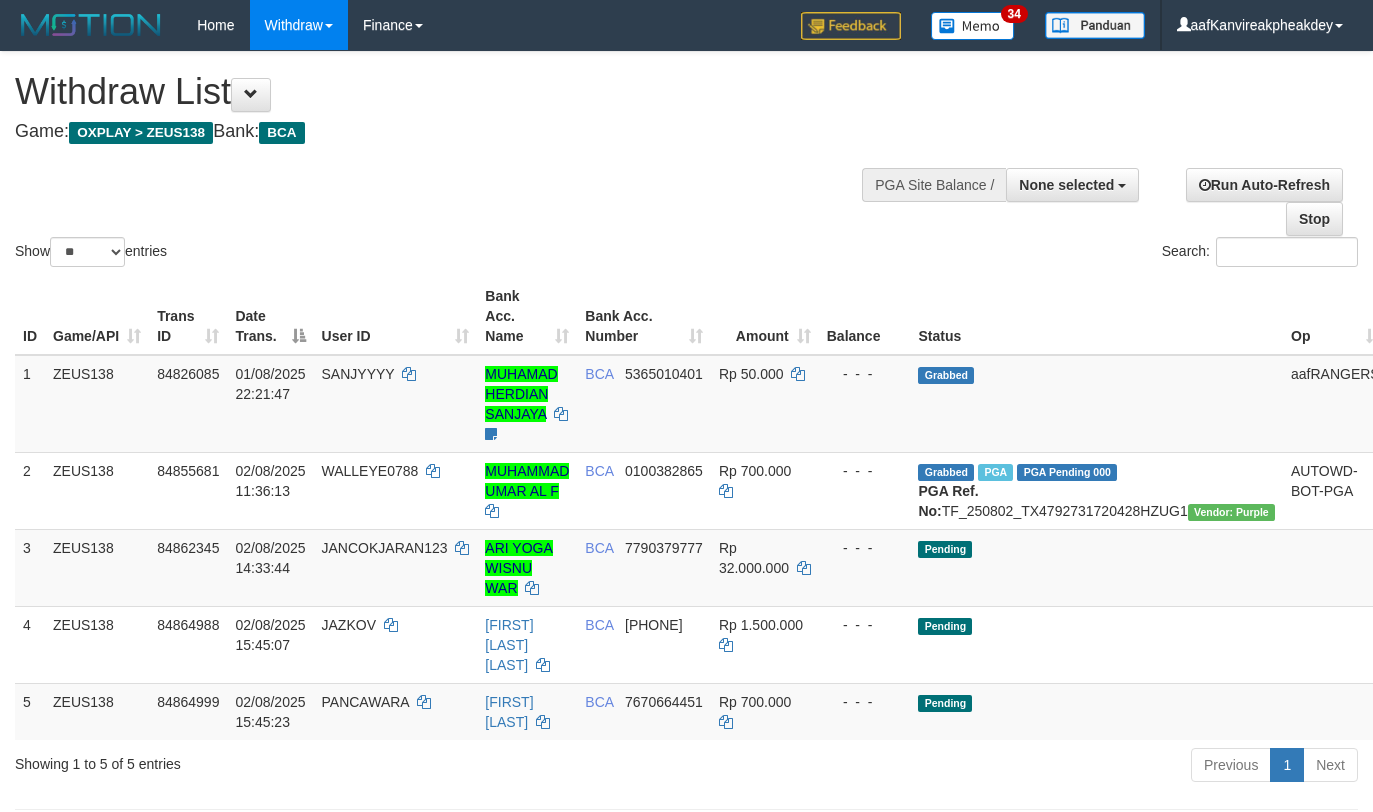 select 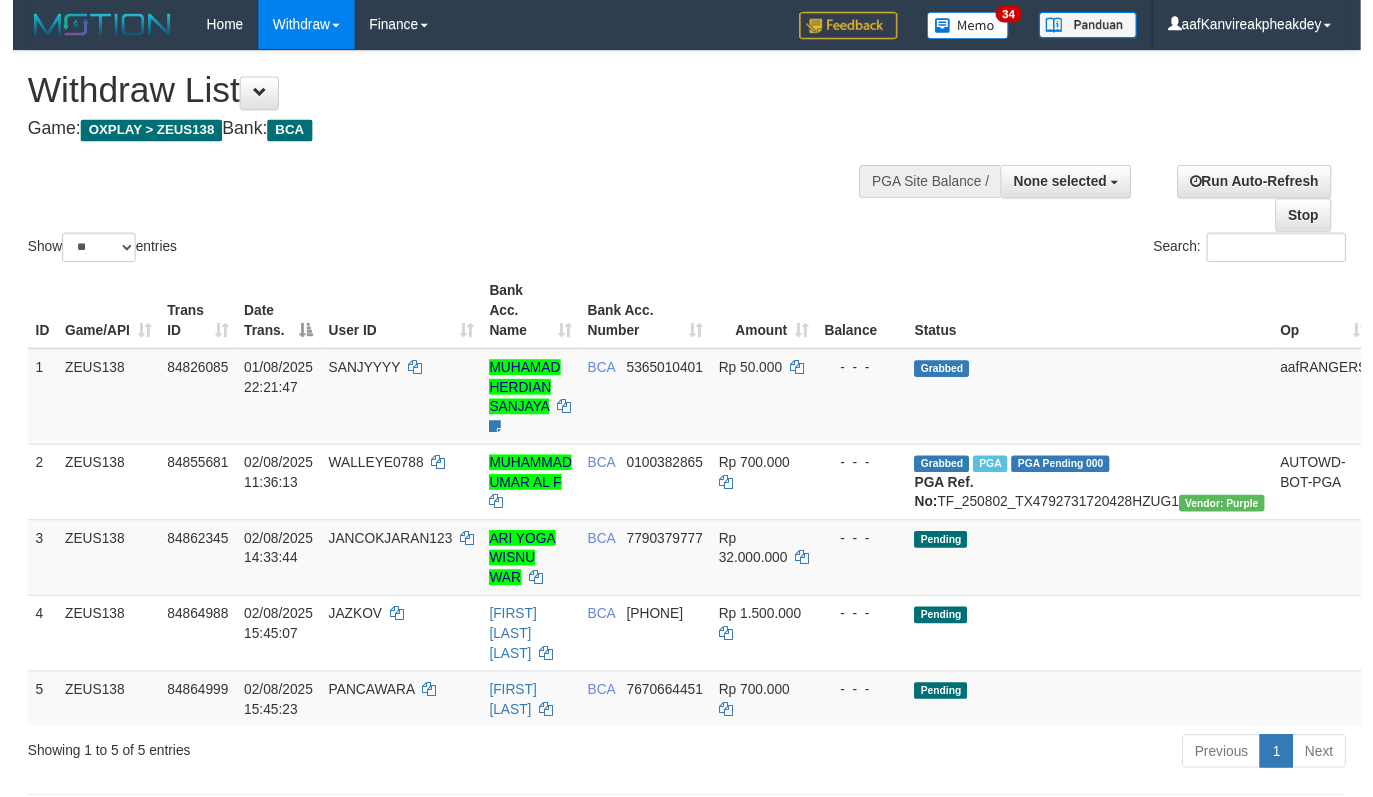 scroll, scrollTop: 67, scrollLeft: 0, axis: vertical 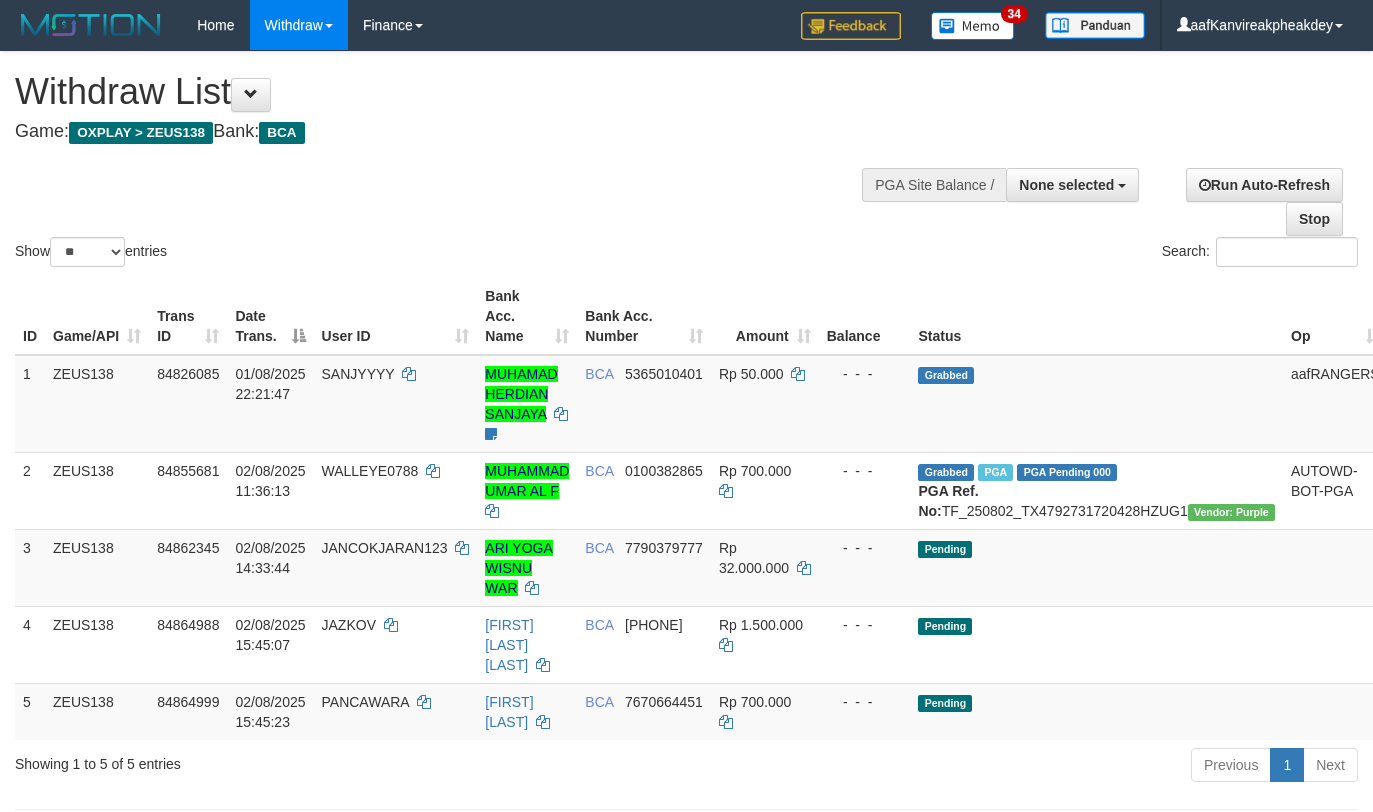 select 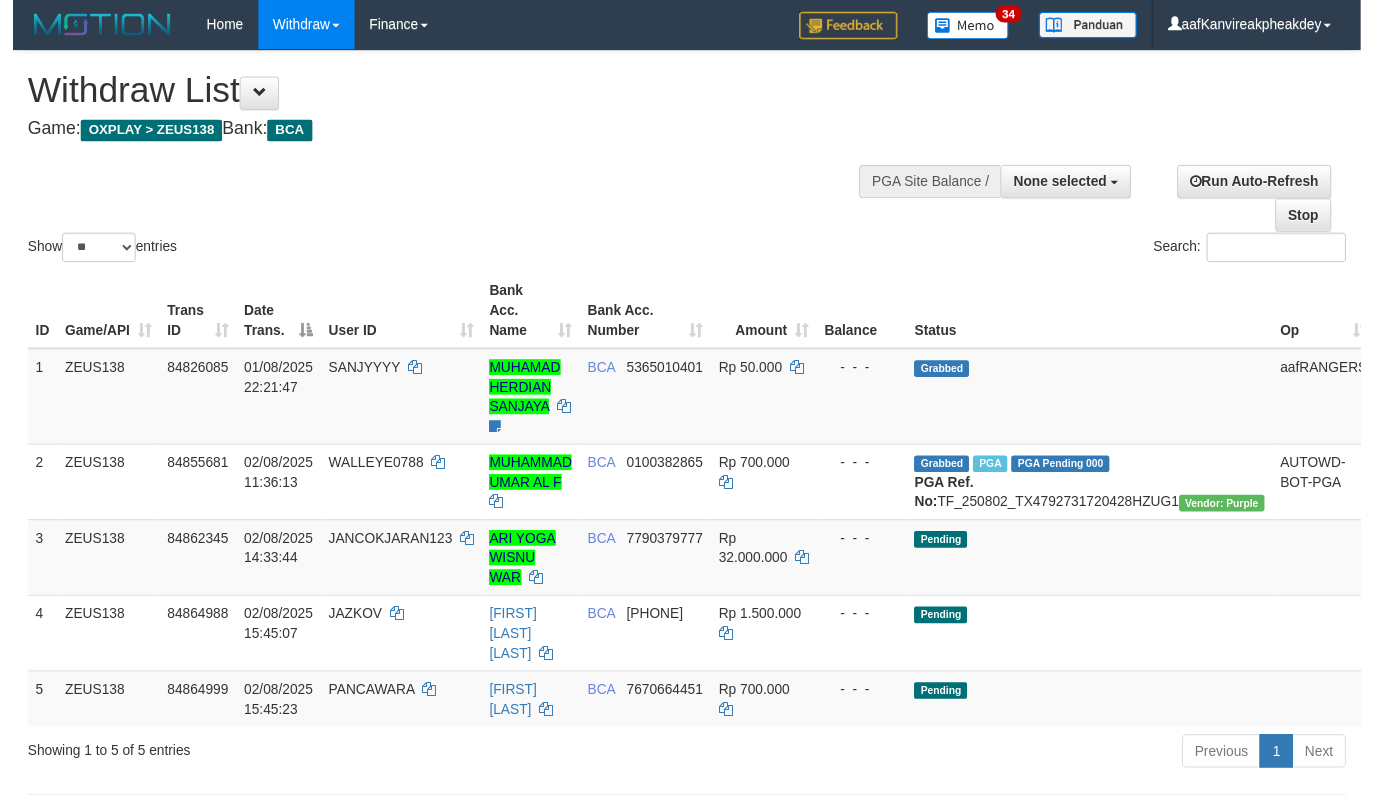 scroll, scrollTop: 67, scrollLeft: 0, axis: vertical 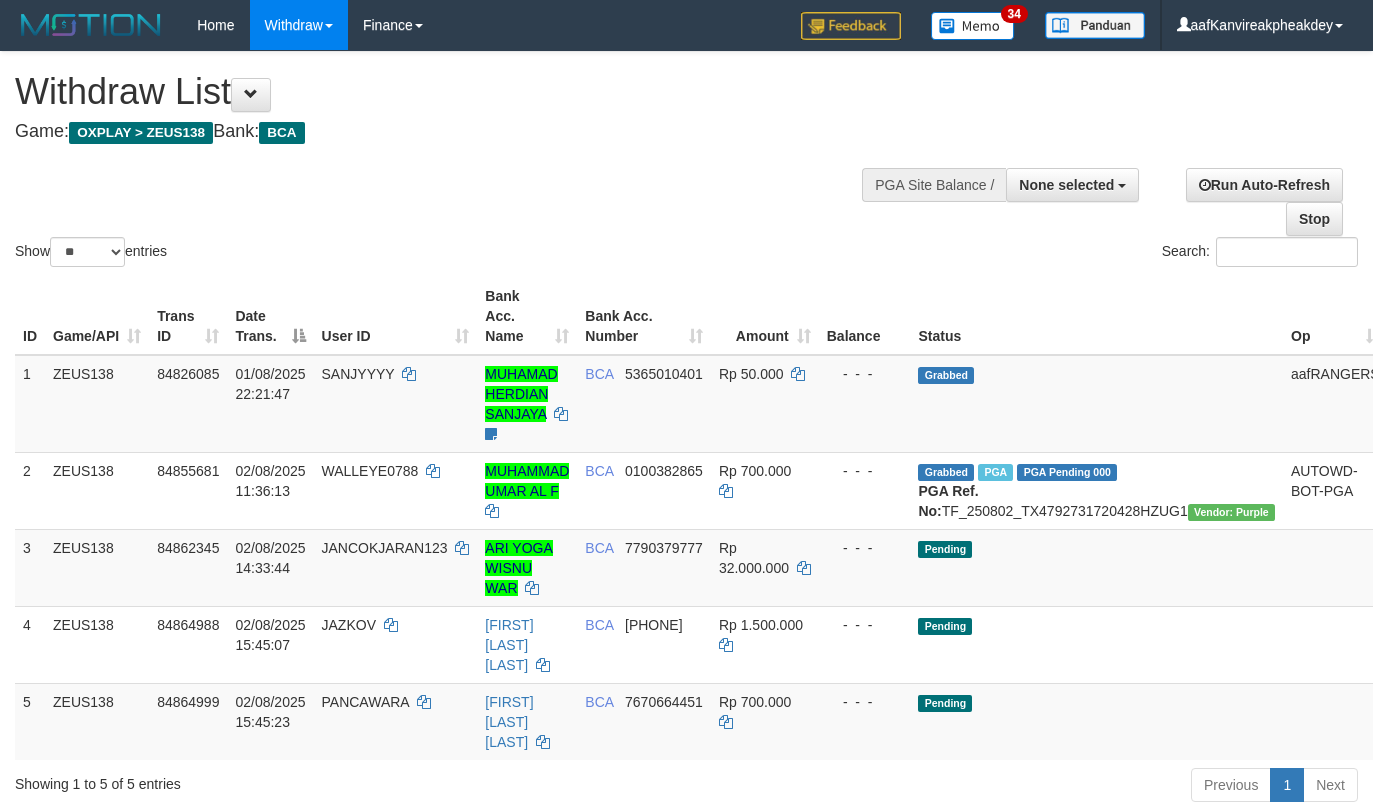 select 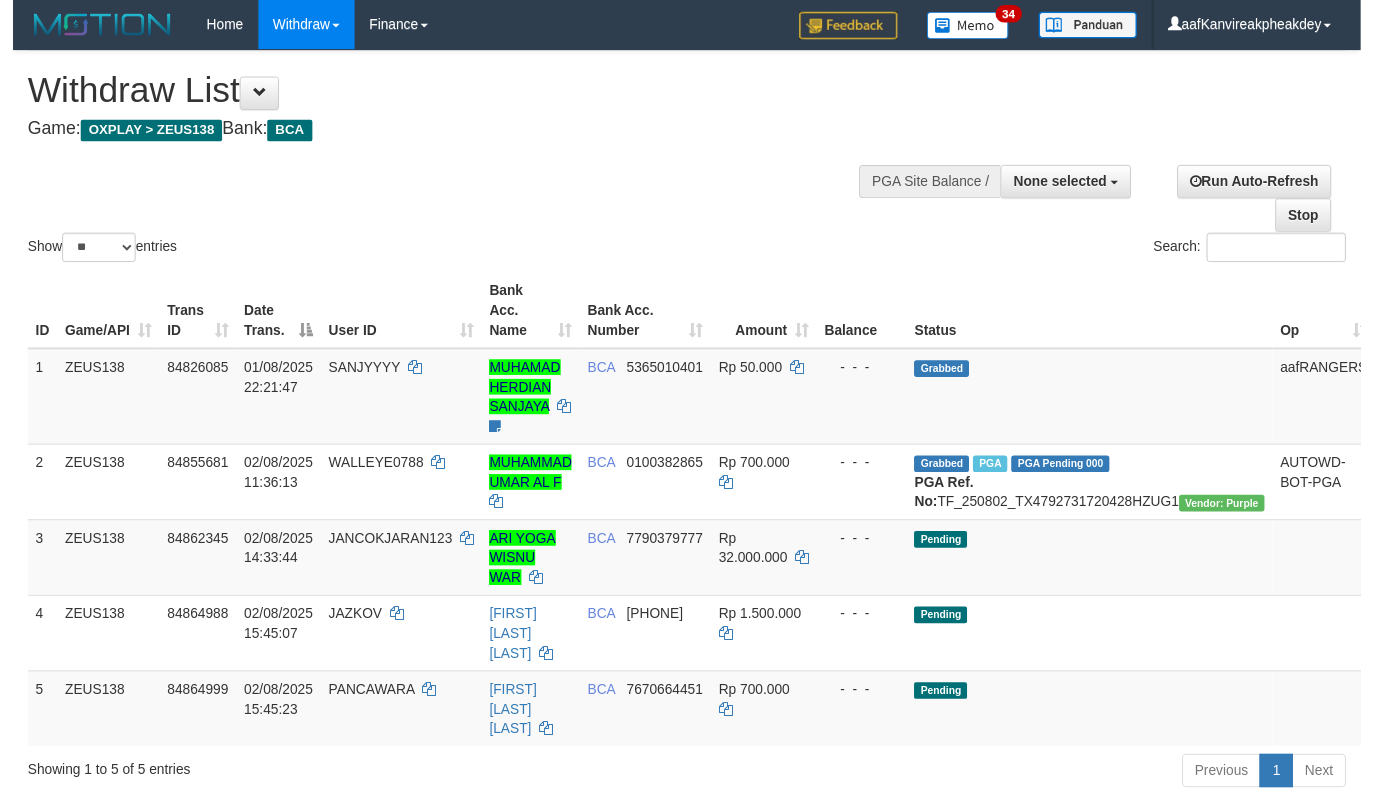 scroll, scrollTop: 67, scrollLeft: 0, axis: vertical 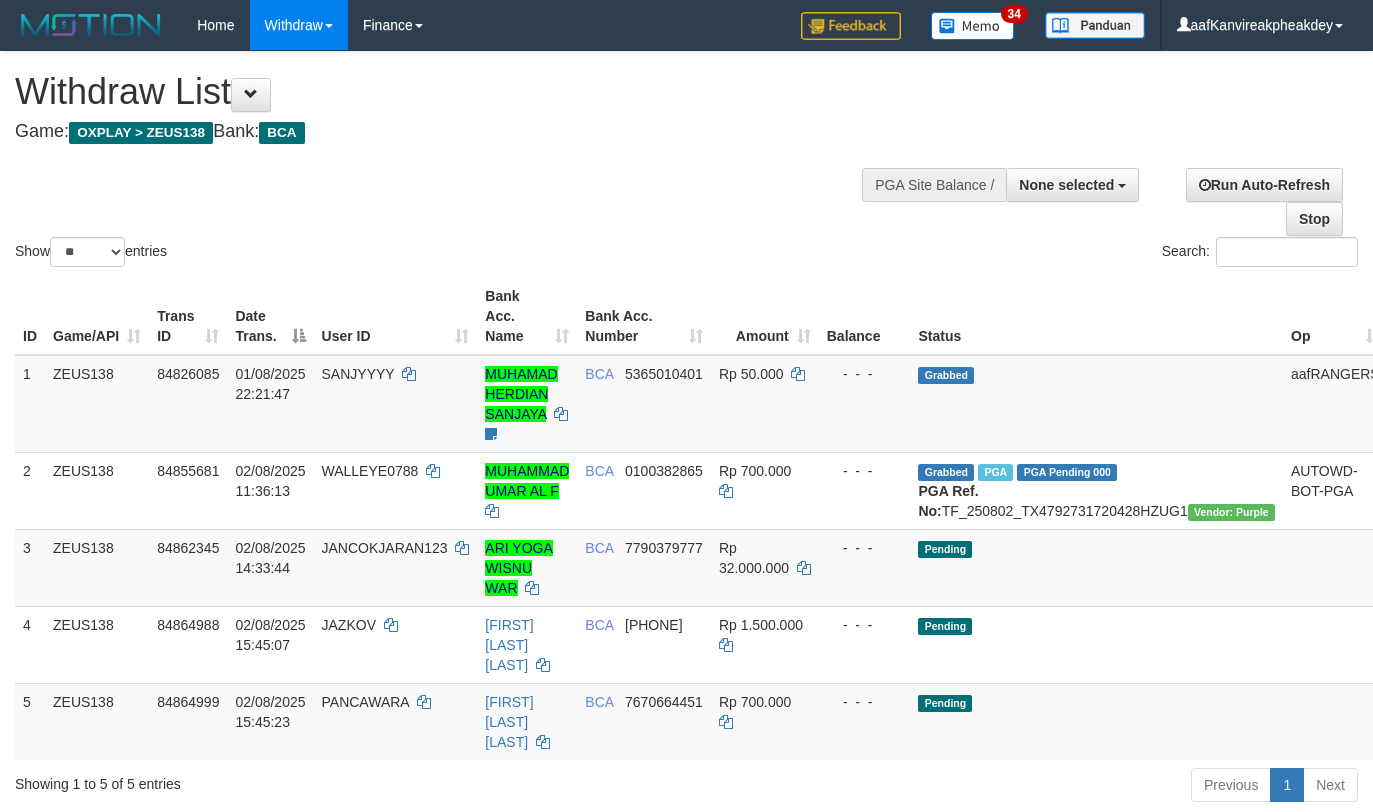 select 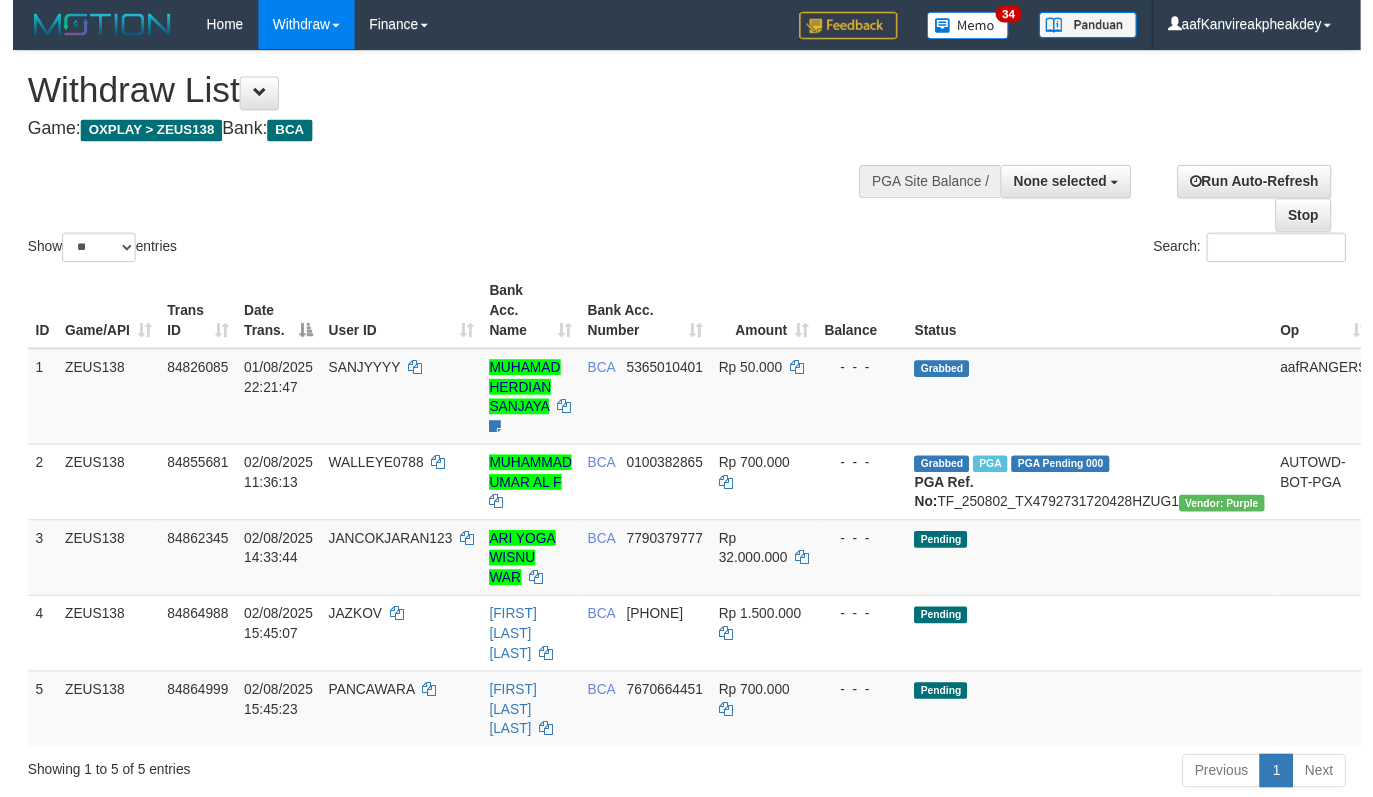 scroll, scrollTop: 67, scrollLeft: 0, axis: vertical 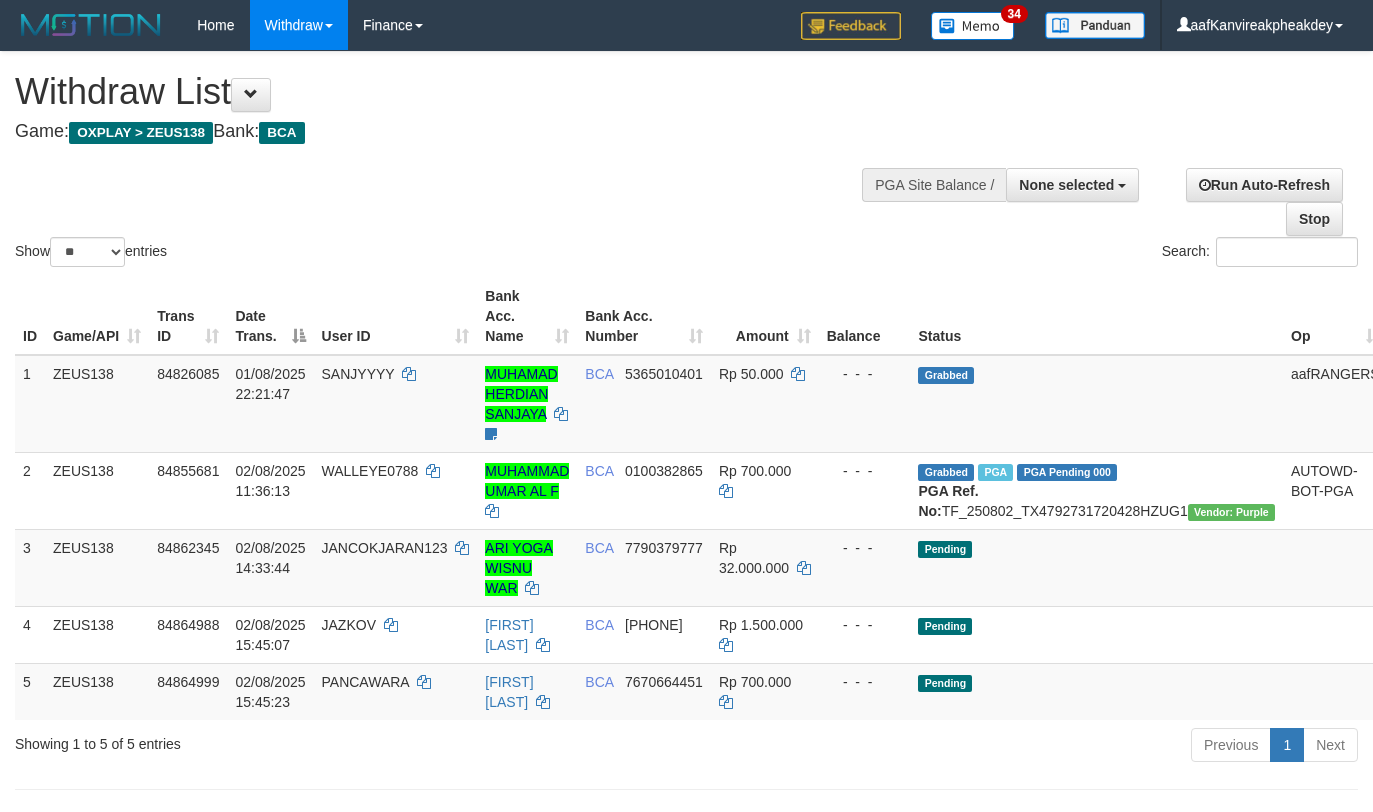select 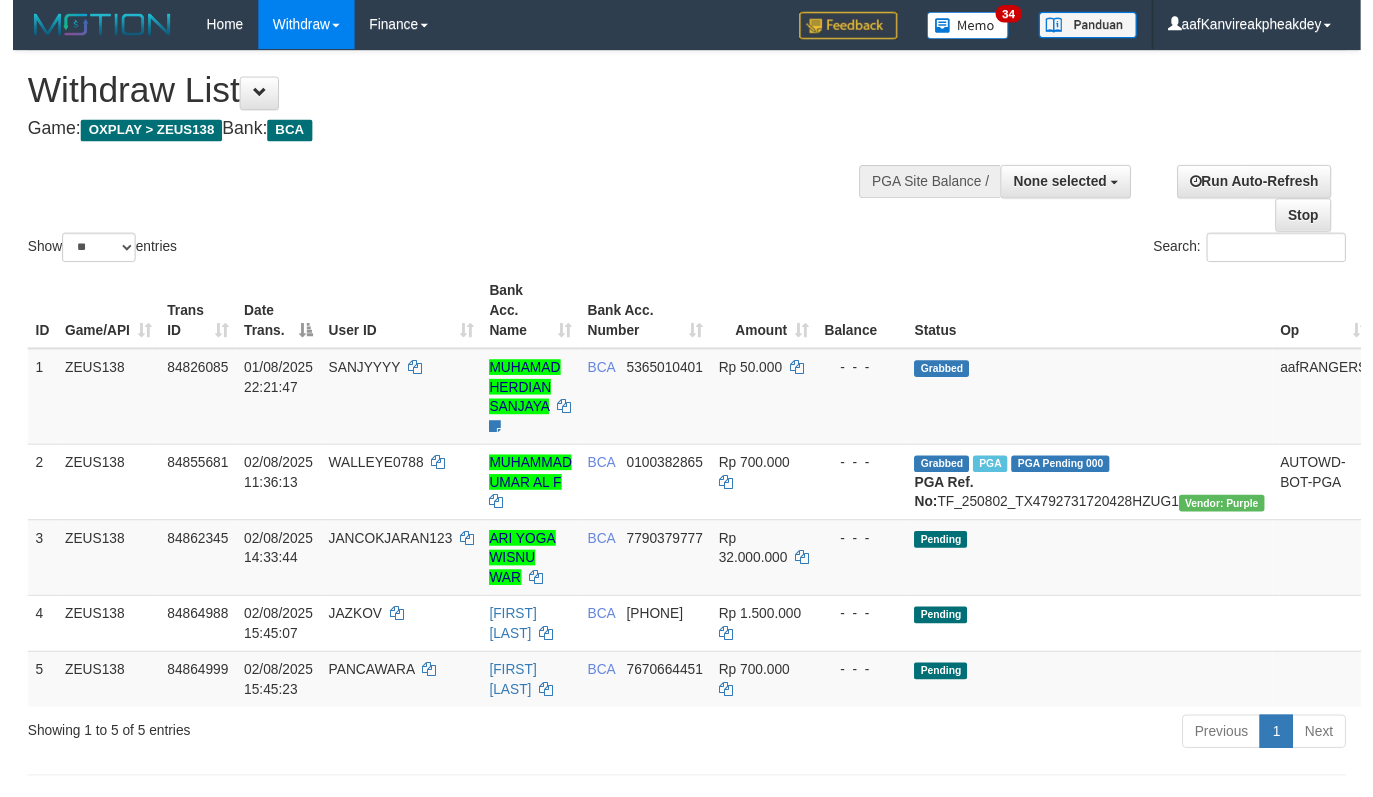 scroll, scrollTop: 67, scrollLeft: 0, axis: vertical 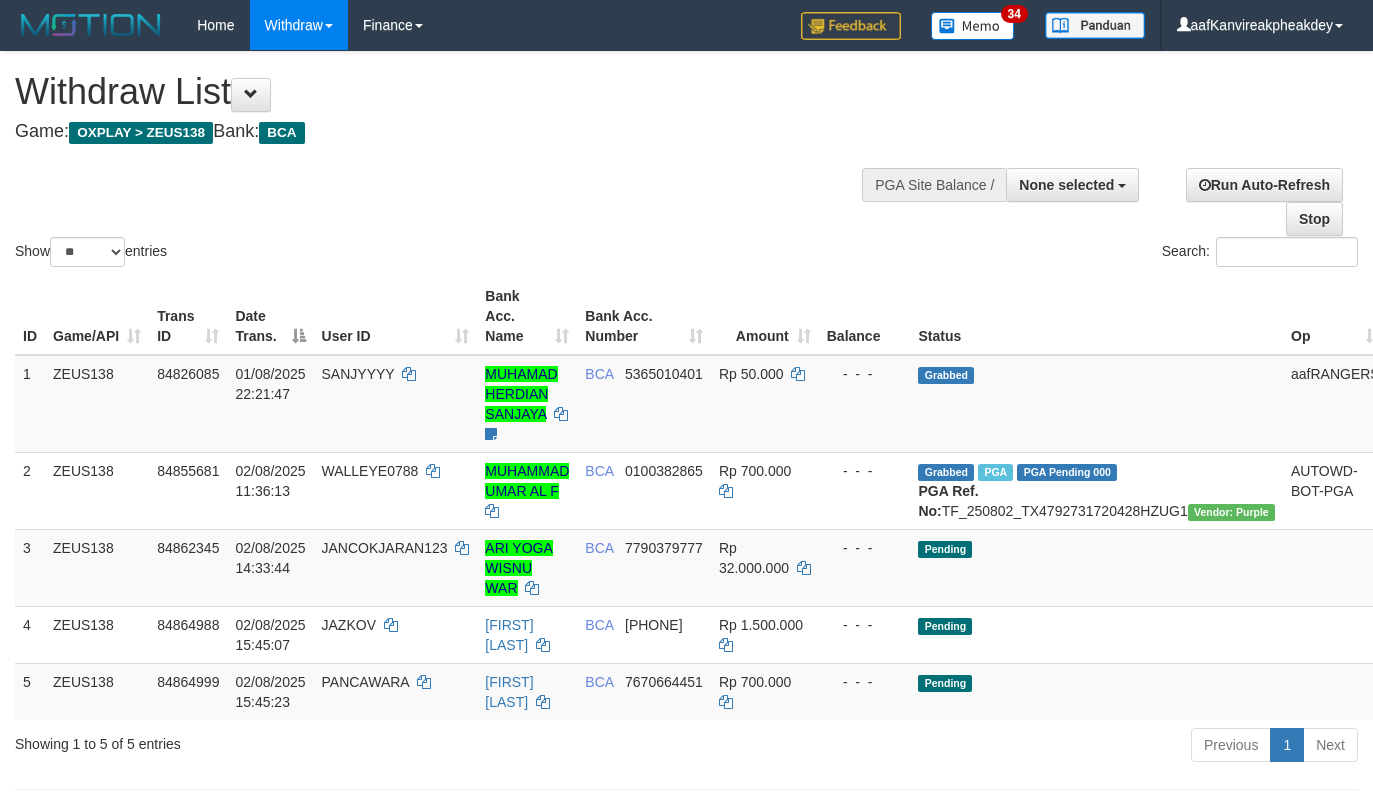select 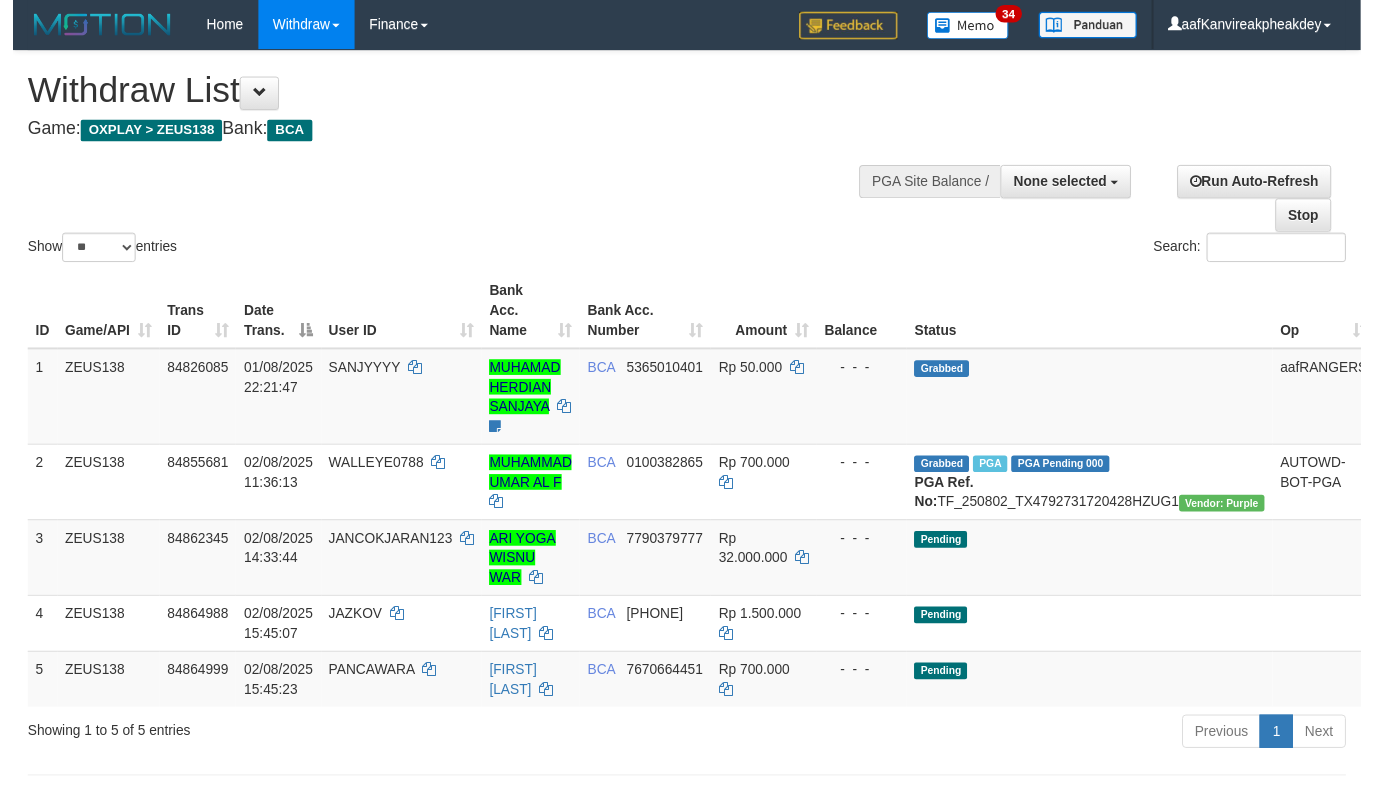 scroll, scrollTop: 67, scrollLeft: 0, axis: vertical 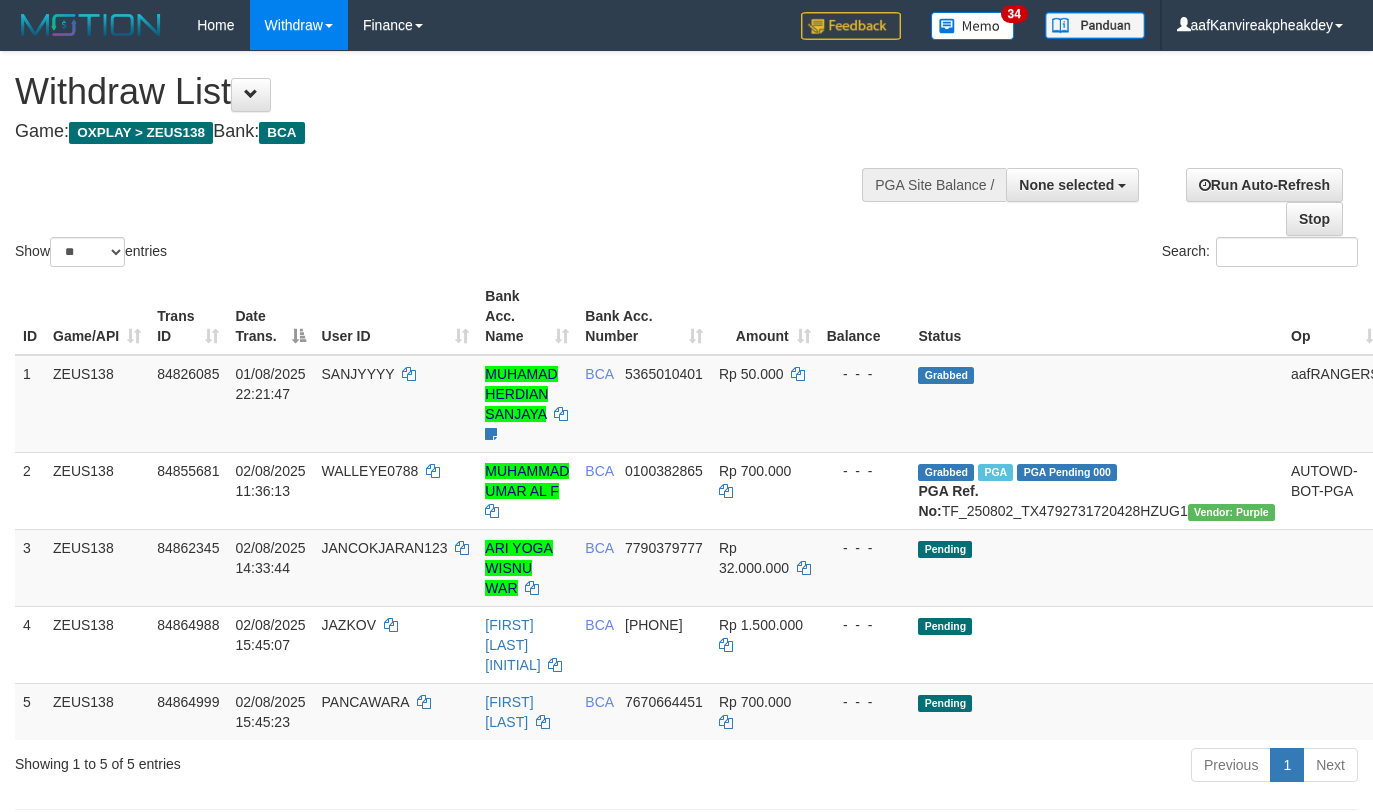 select 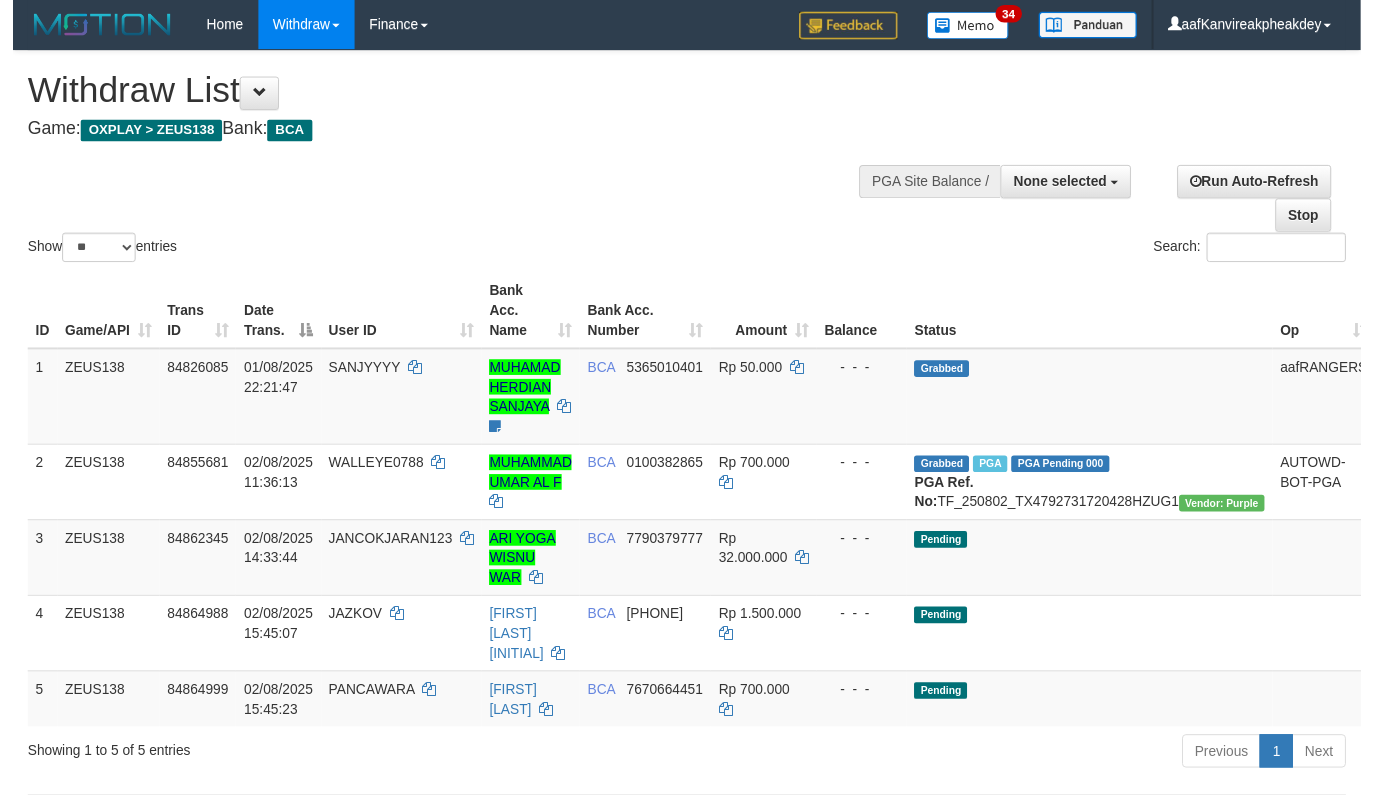 scroll, scrollTop: 67, scrollLeft: 0, axis: vertical 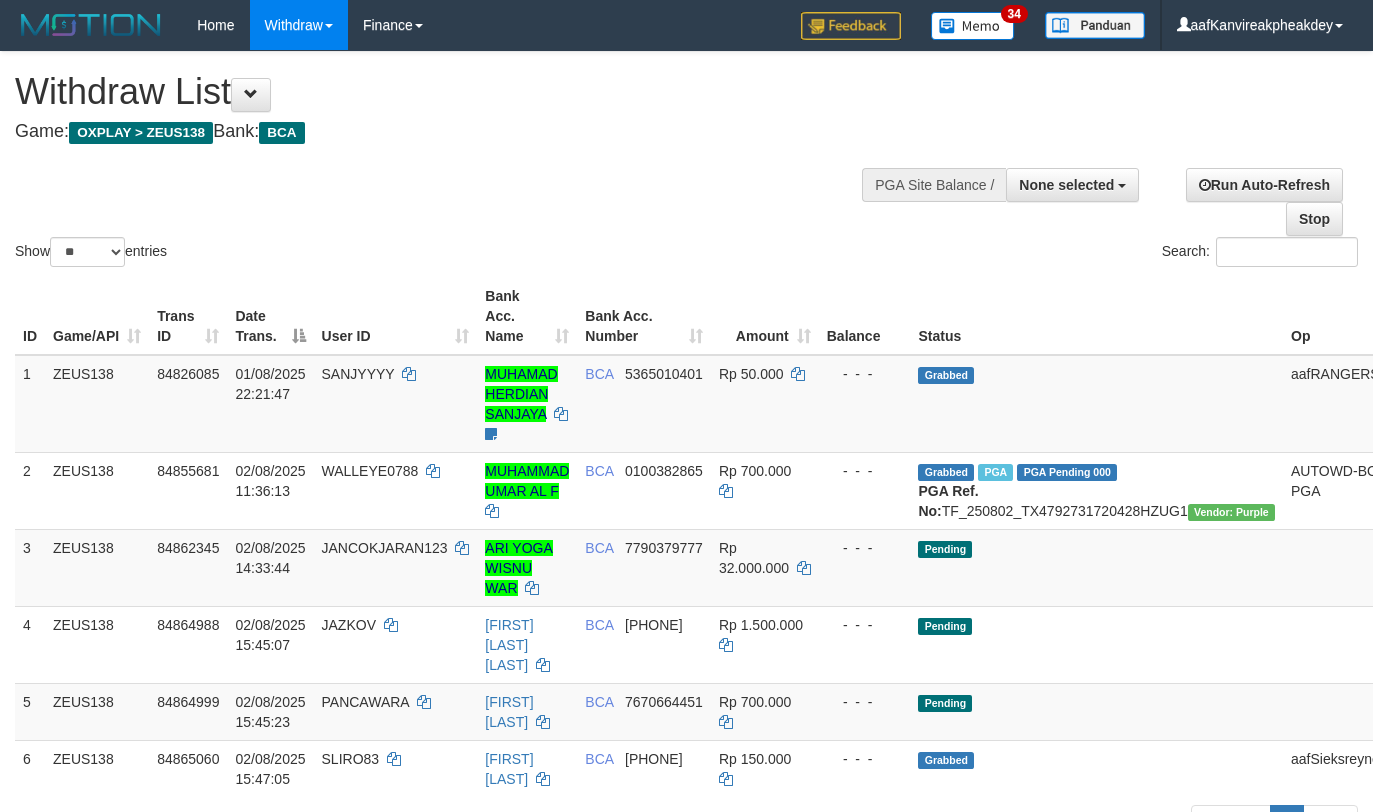select 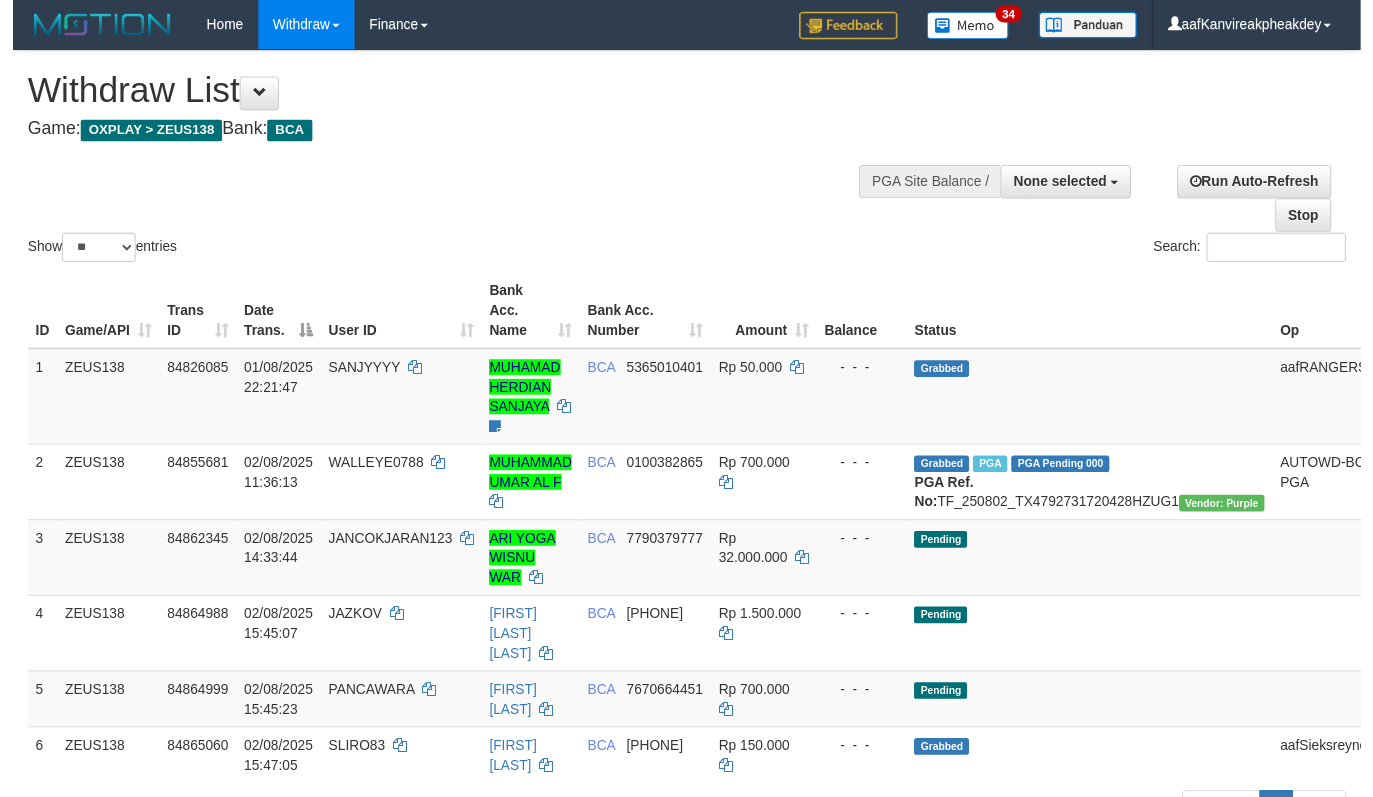 scroll, scrollTop: 67, scrollLeft: 0, axis: vertical 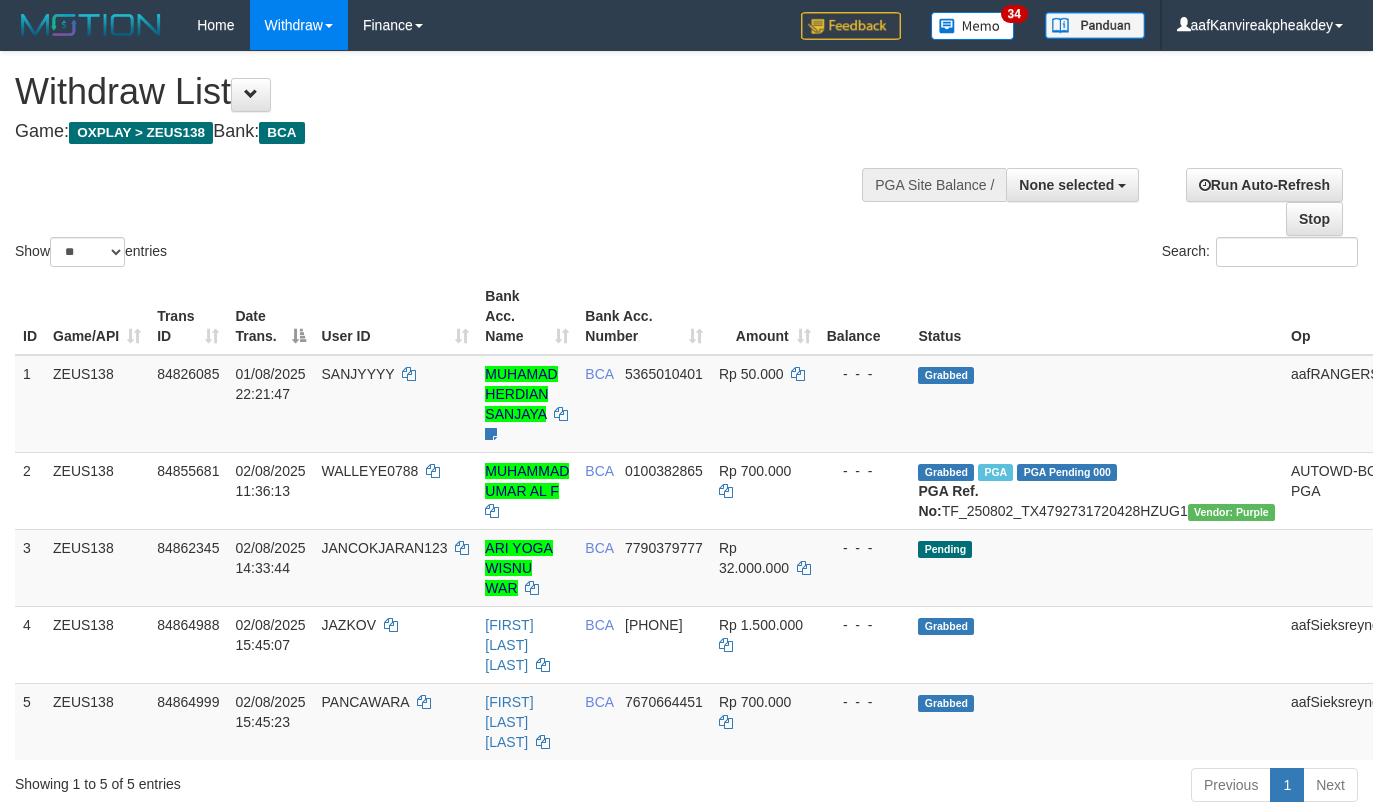 select 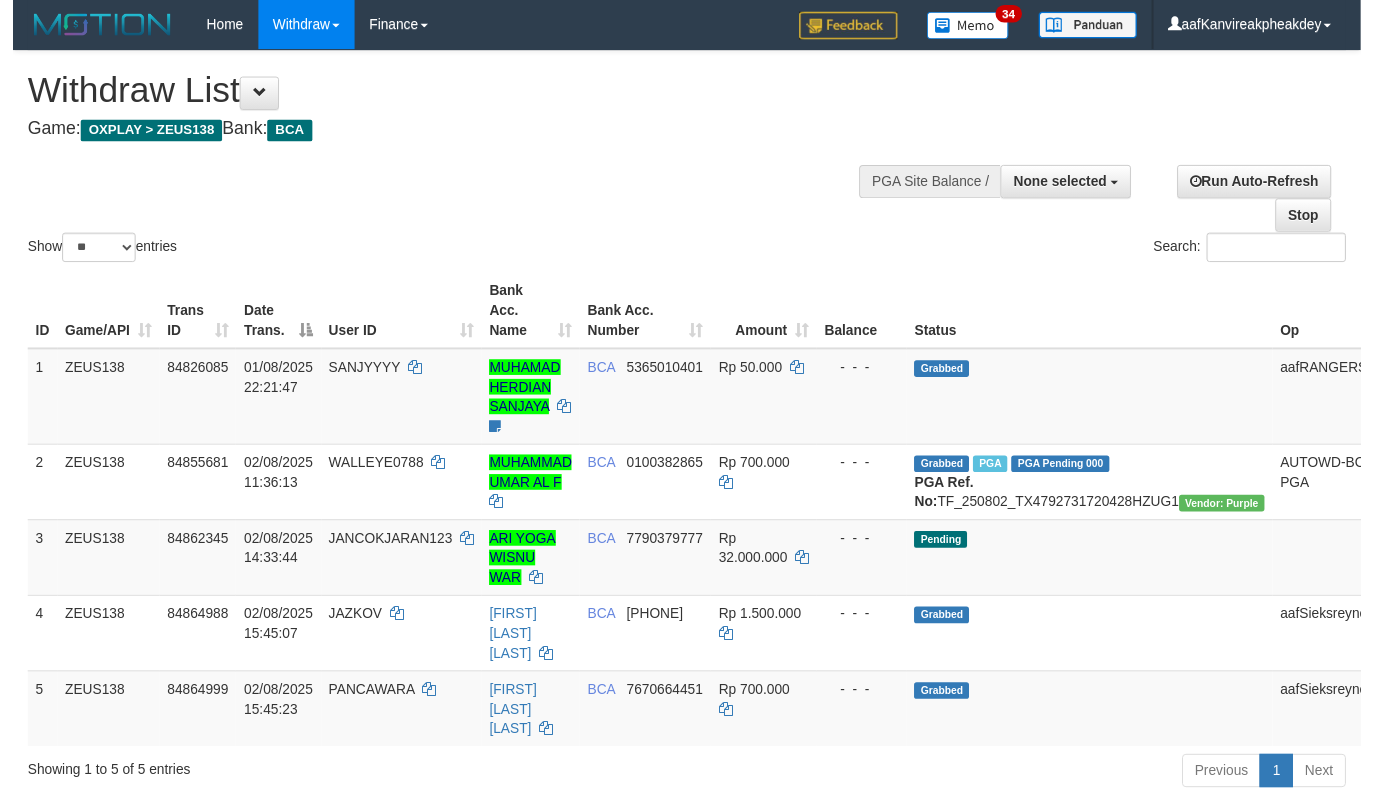 scroll, scrollTop: 67, scrollLeft: 0, axis: vertical 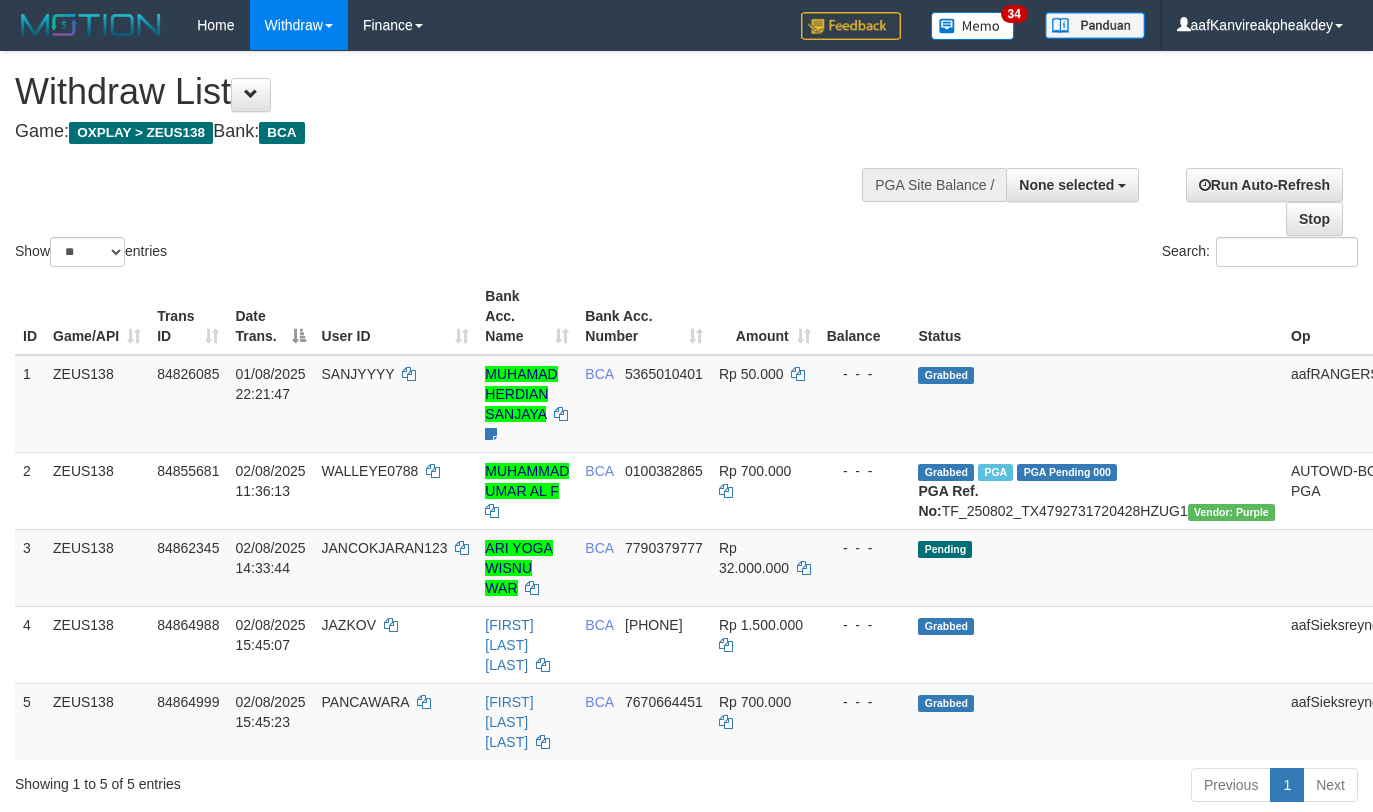 select 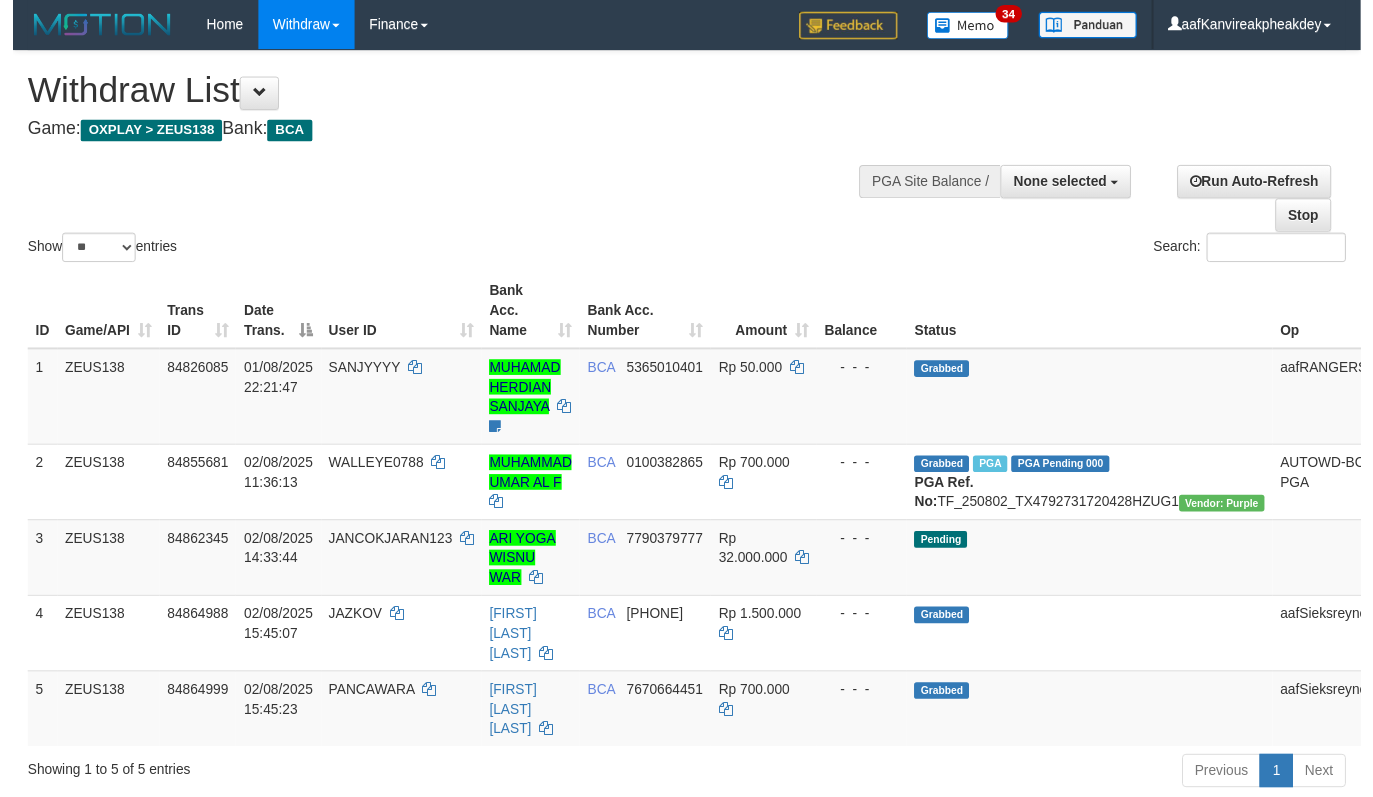 scroll, scrollTop: 67, scrollLeft: 0, axis: vertical 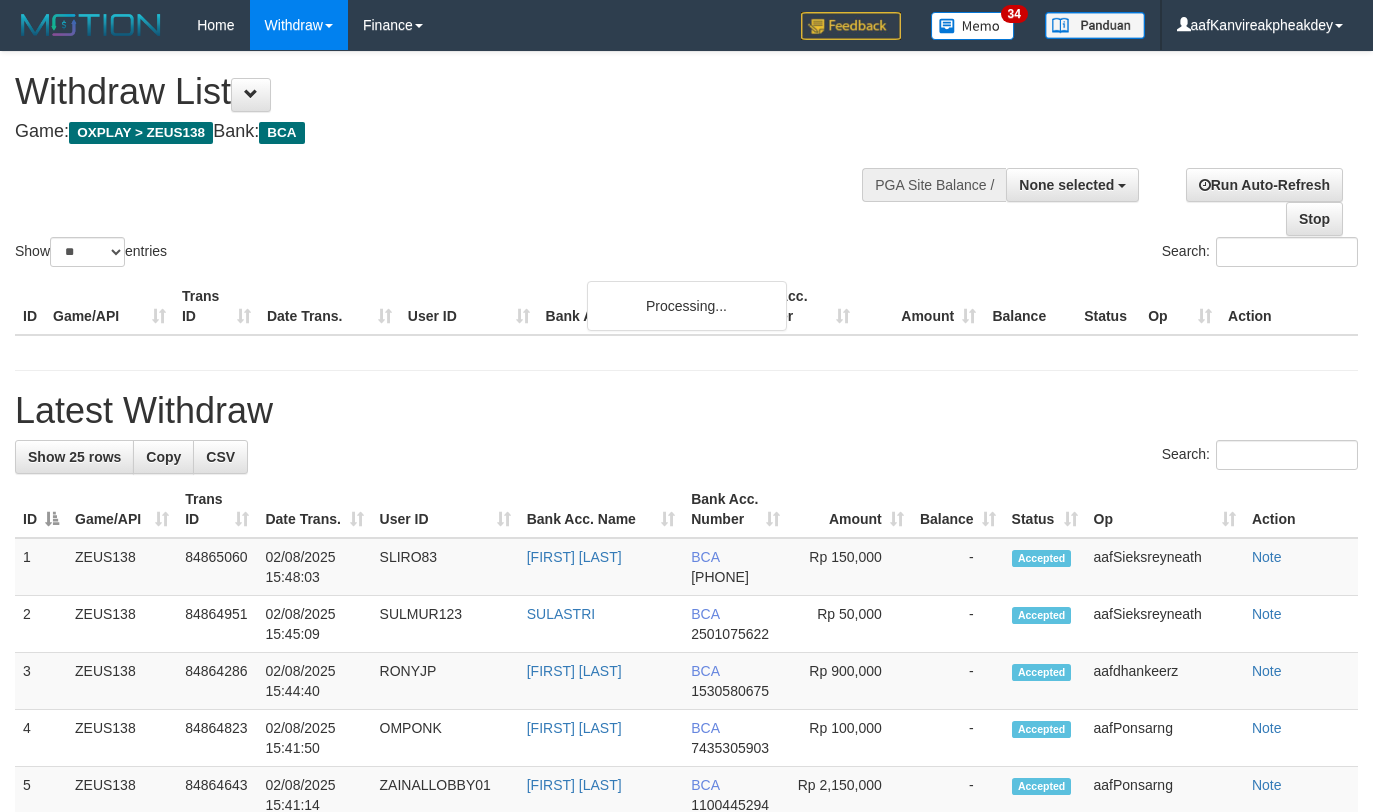 select 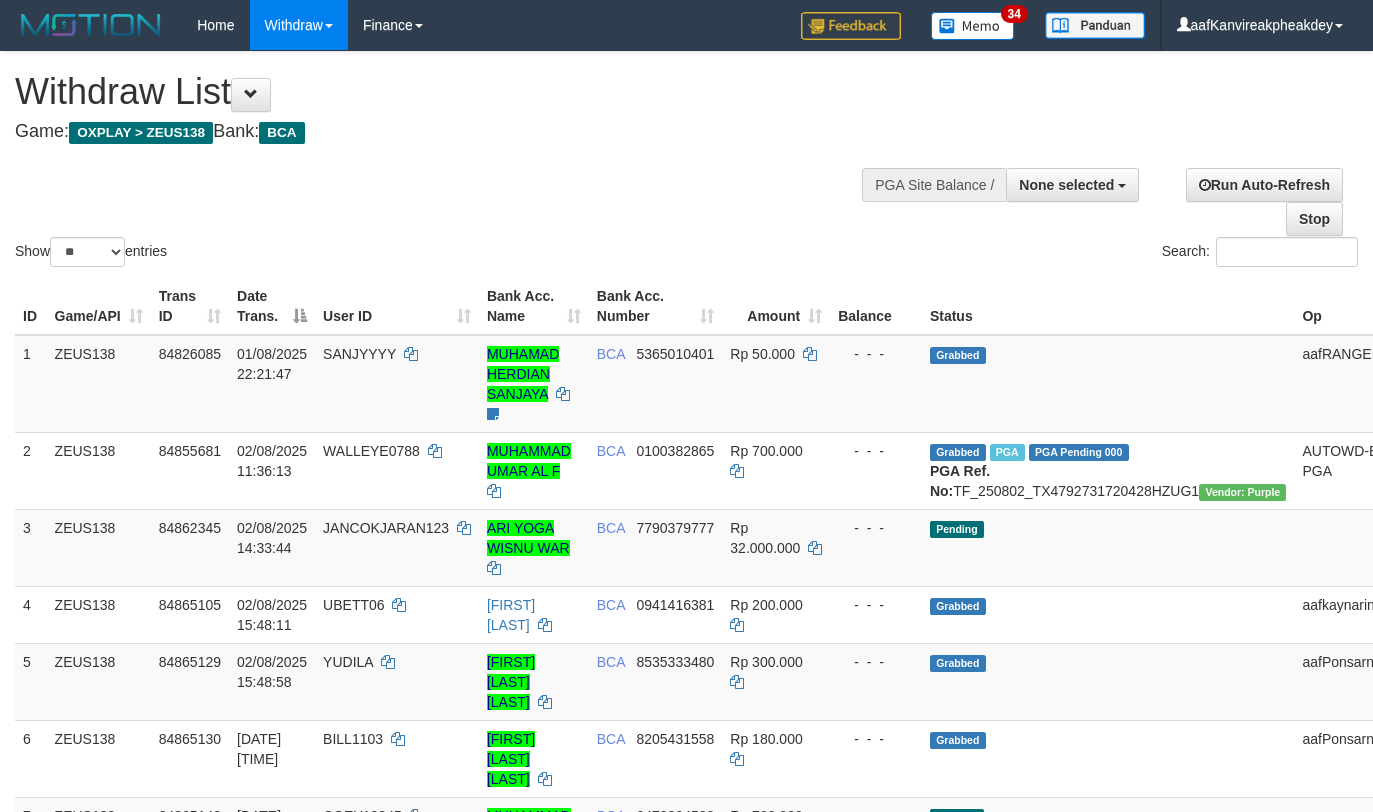 select 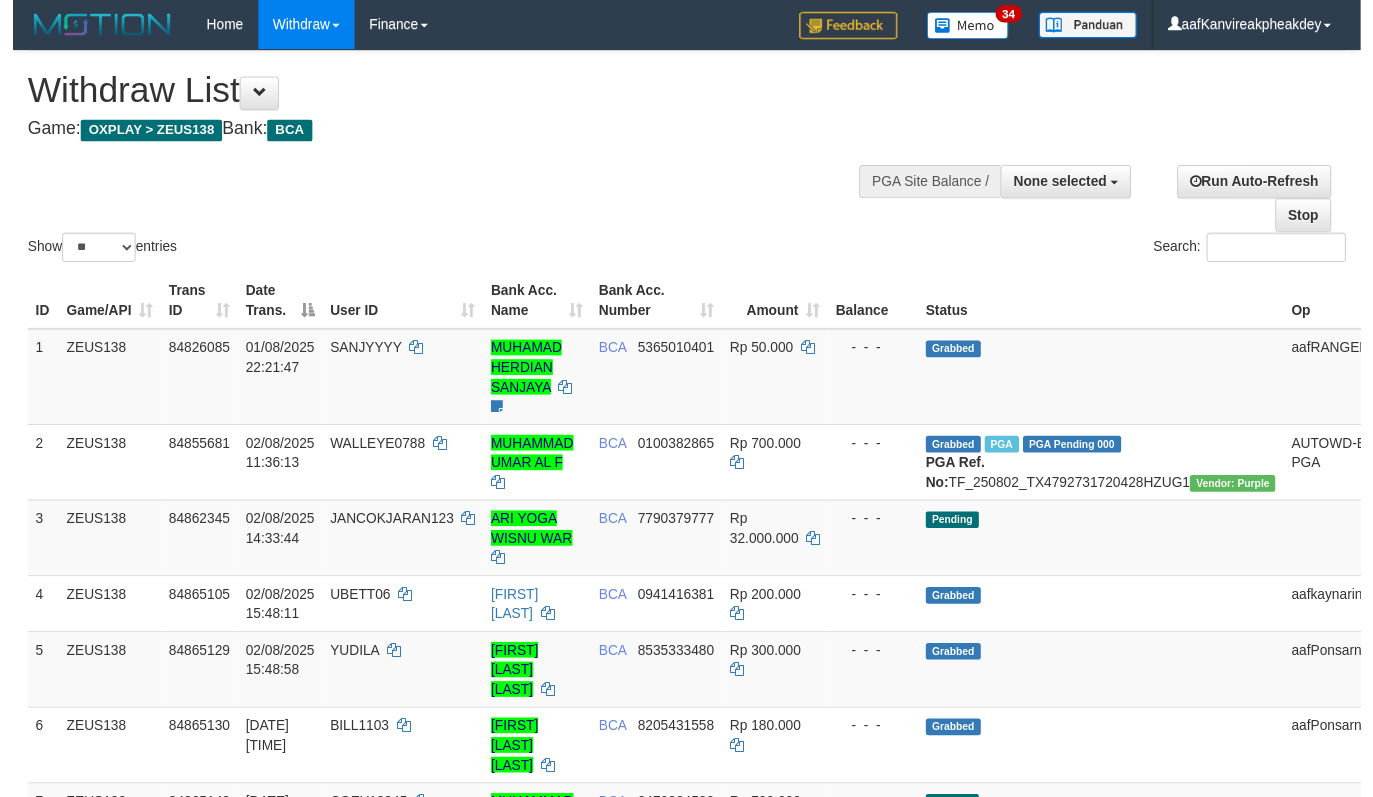 scroll, scrollTop: 67, scrollLeft: 0, axis: vertical 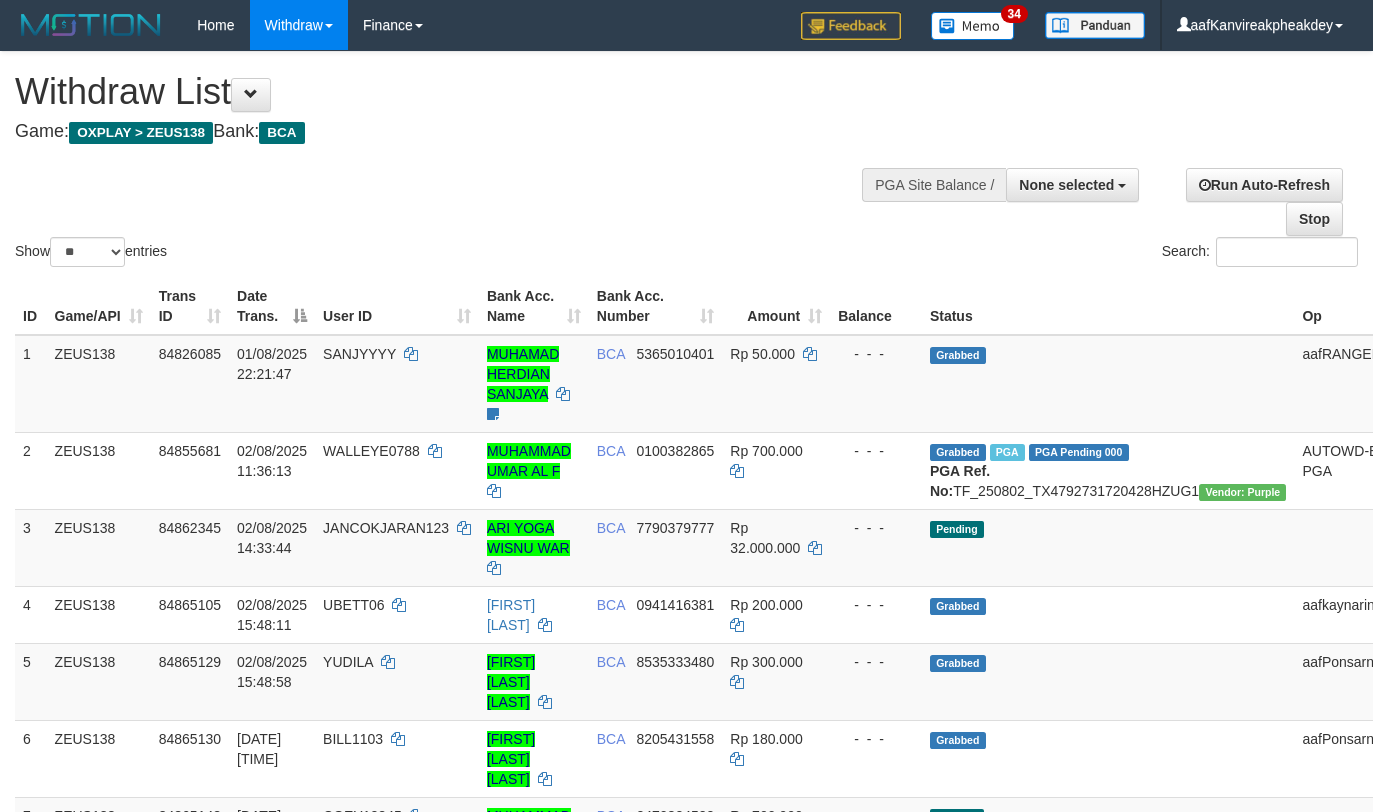 select 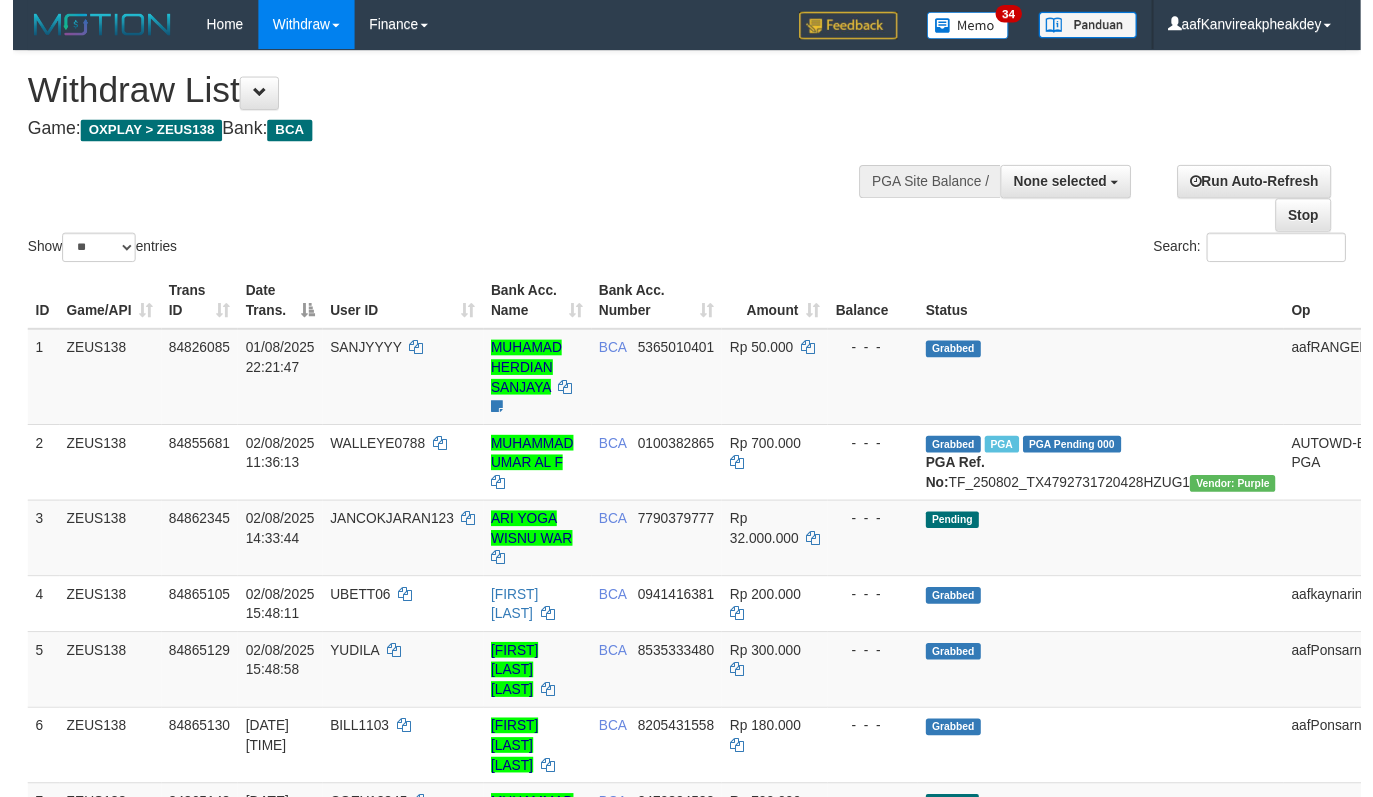 scroll, scrollTop: 67, scrollLeft: 0, axis: vertical 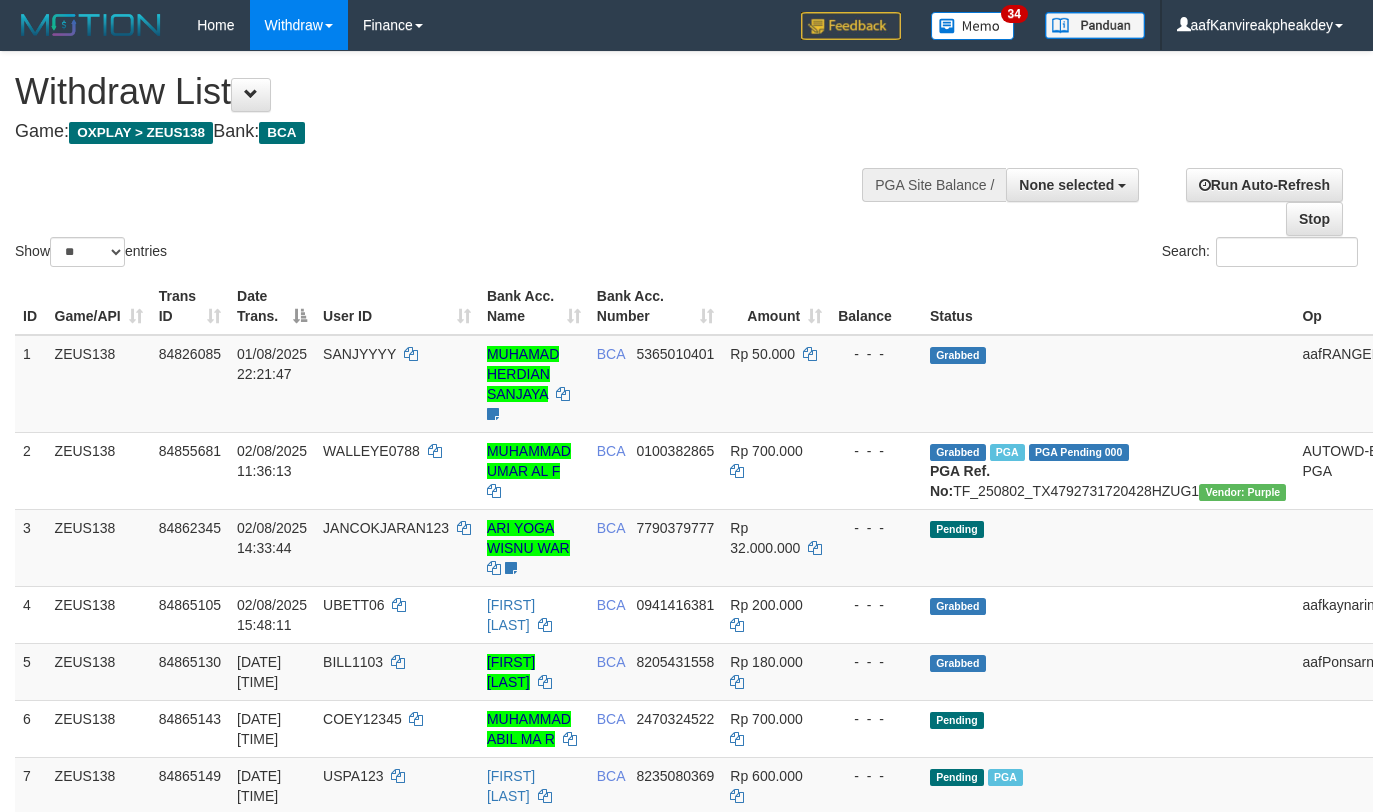 select 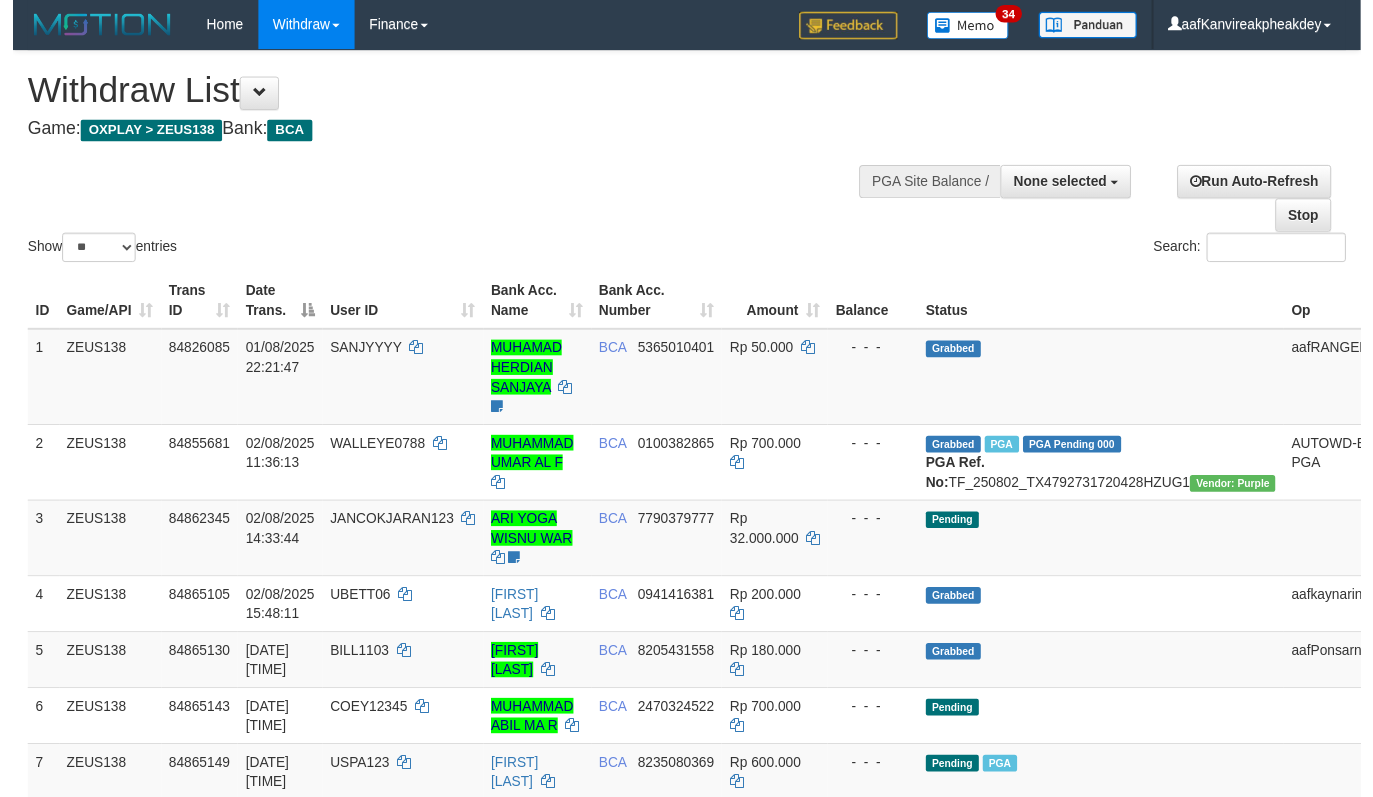 scroll, scrollTop: 67, scrollLeft: 0, axis: vertical 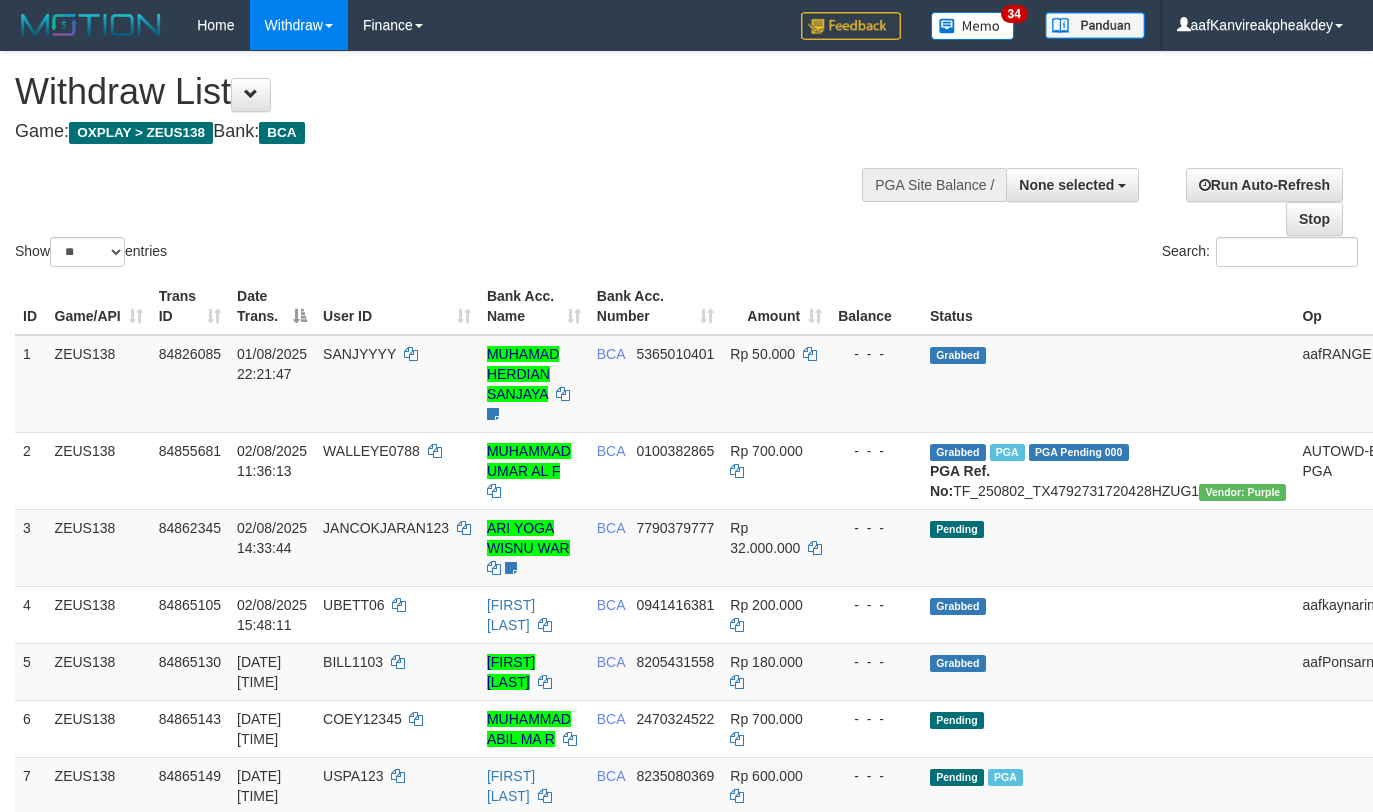 select 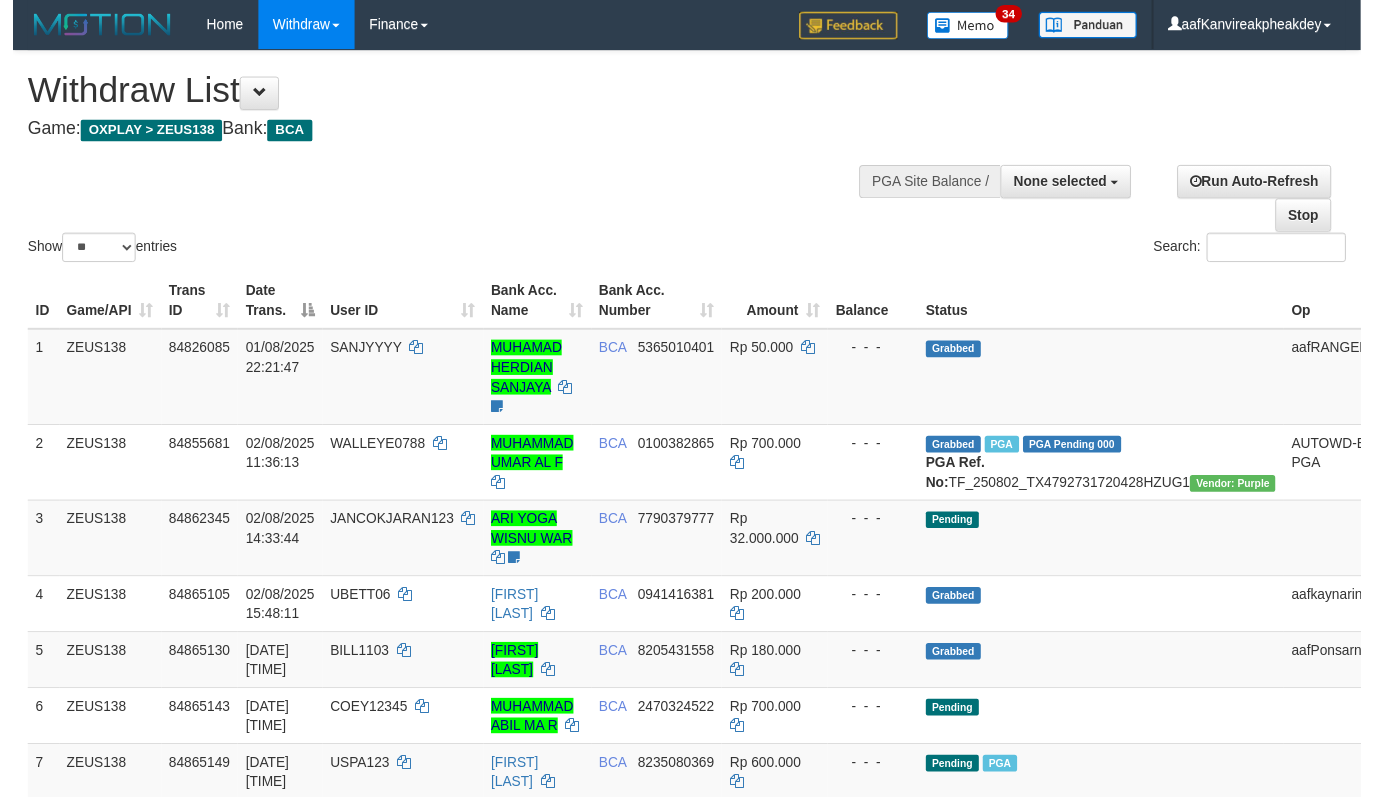 scroll, scrollTop: 67, scrollLeft: 0, axis: vertical 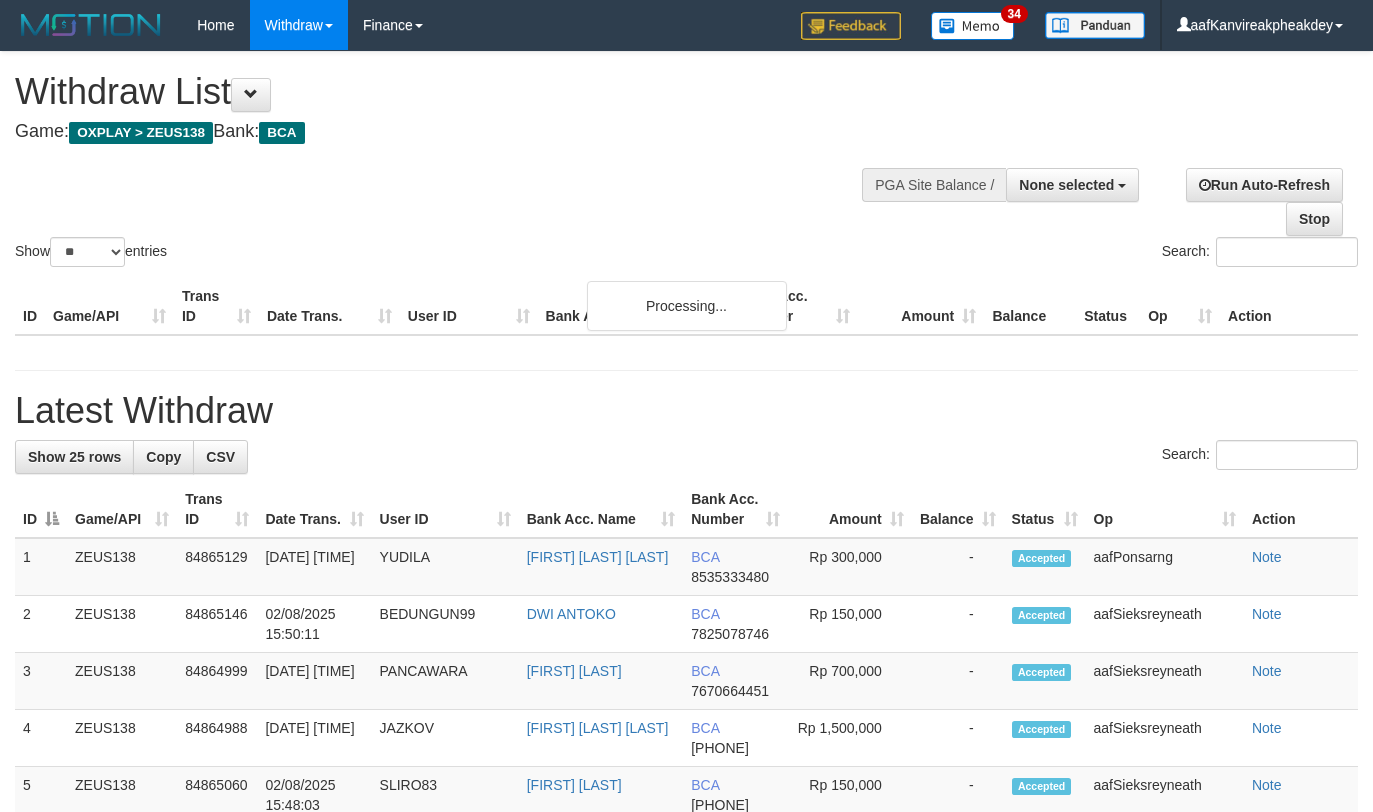 select 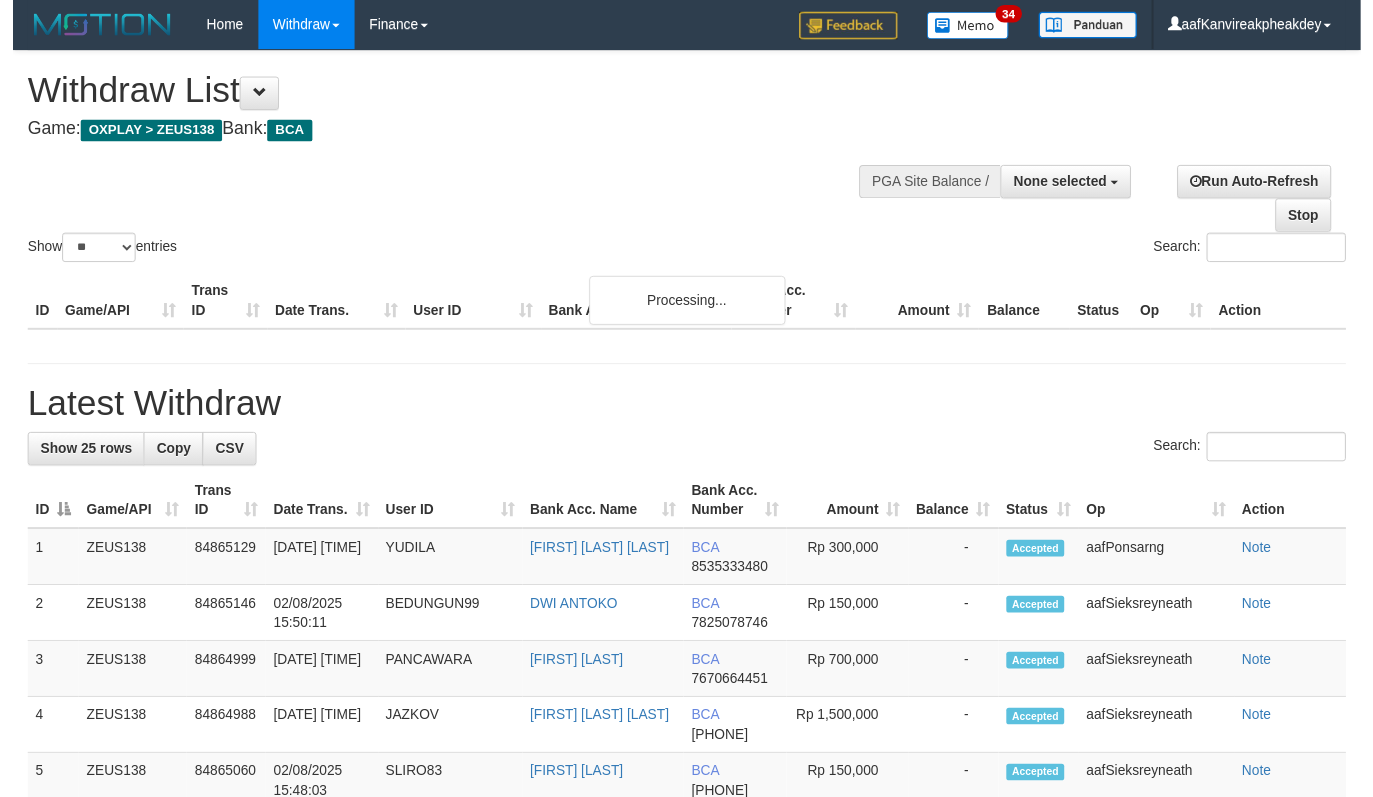 scroll, scrollTop: 67, scrollLeft: 0, axis: vertical 